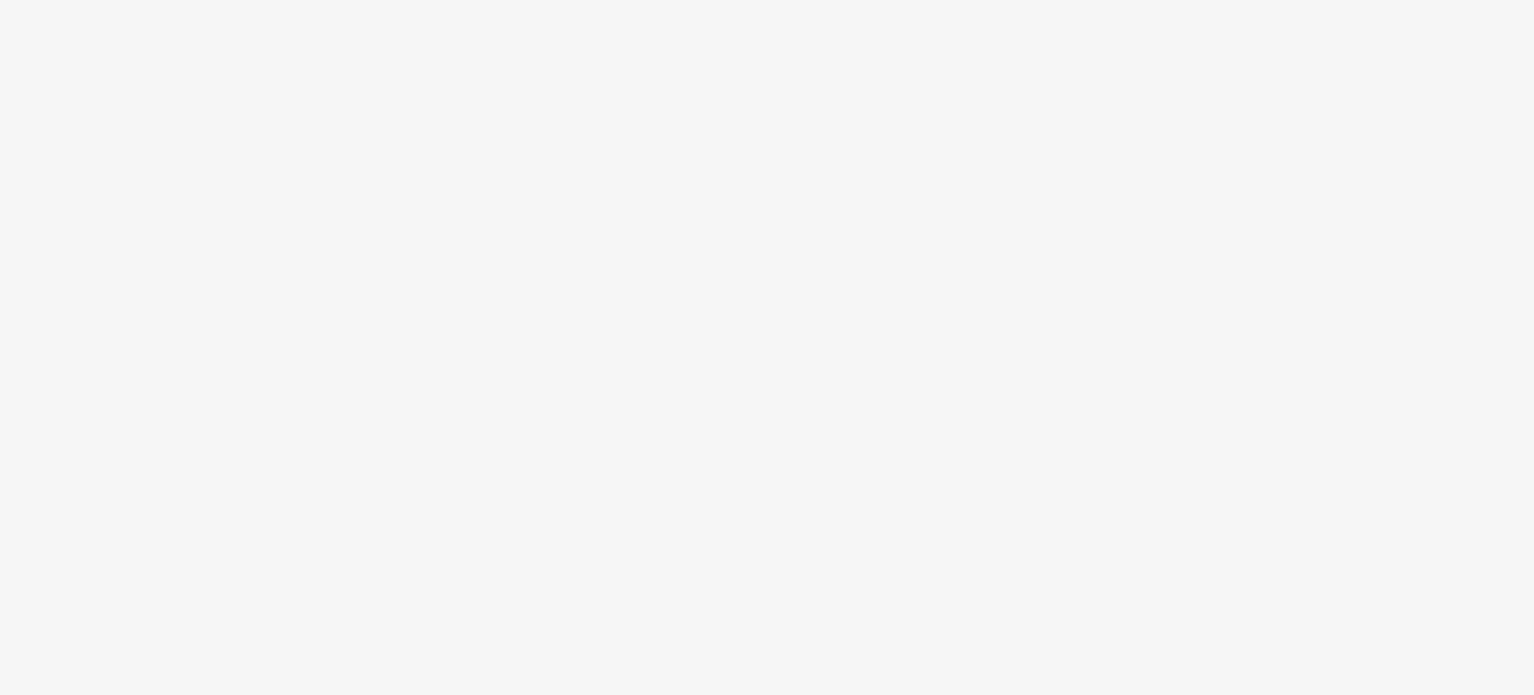 scroll, scrollTop: 0, scrollLeft: 0, axis: both 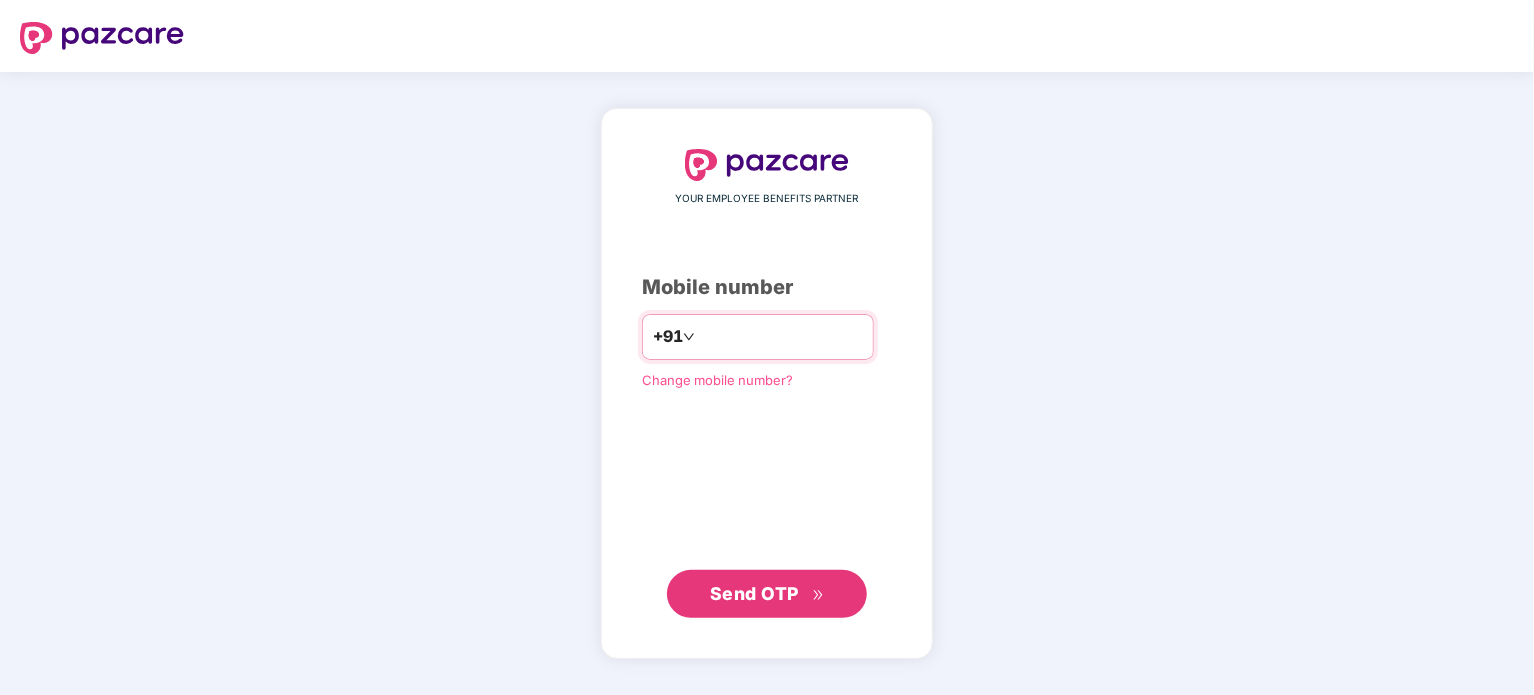 click at bounding box center [781, 337] 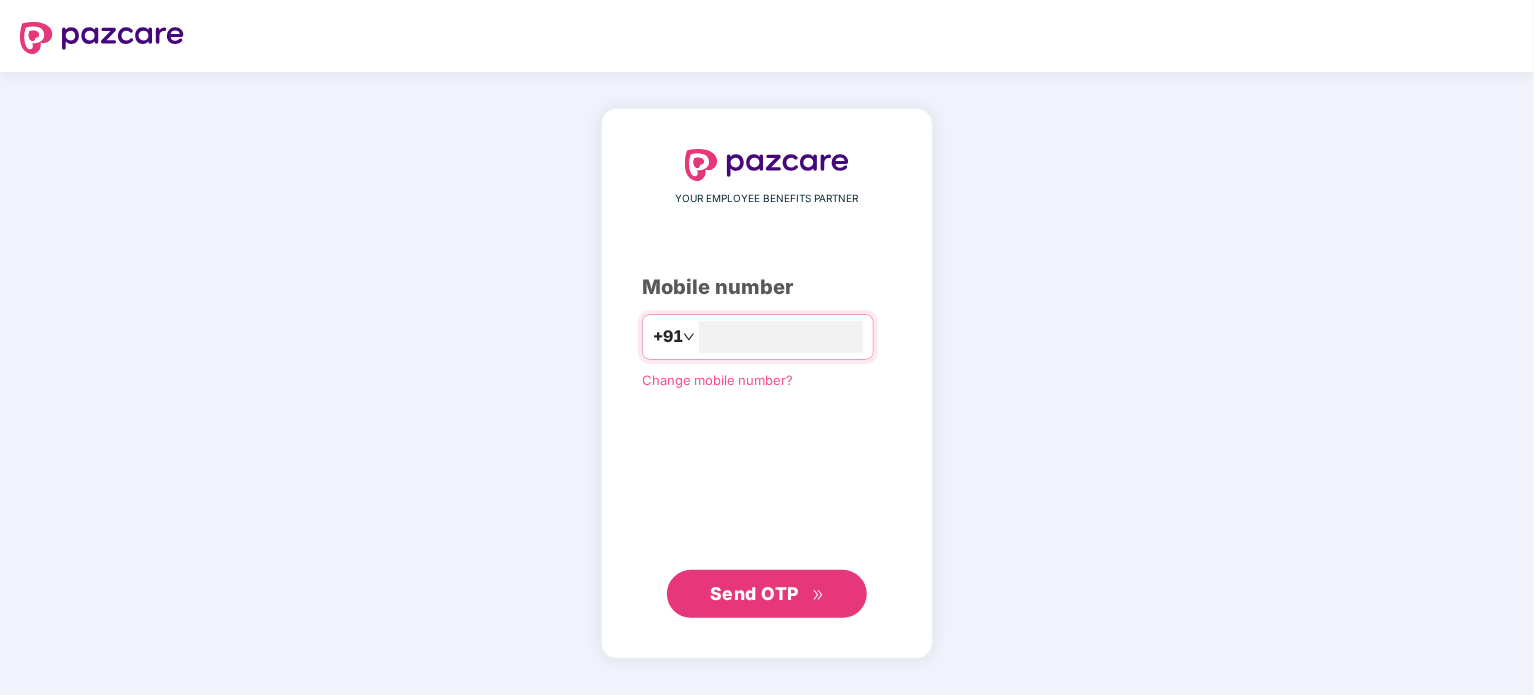 type on "***" 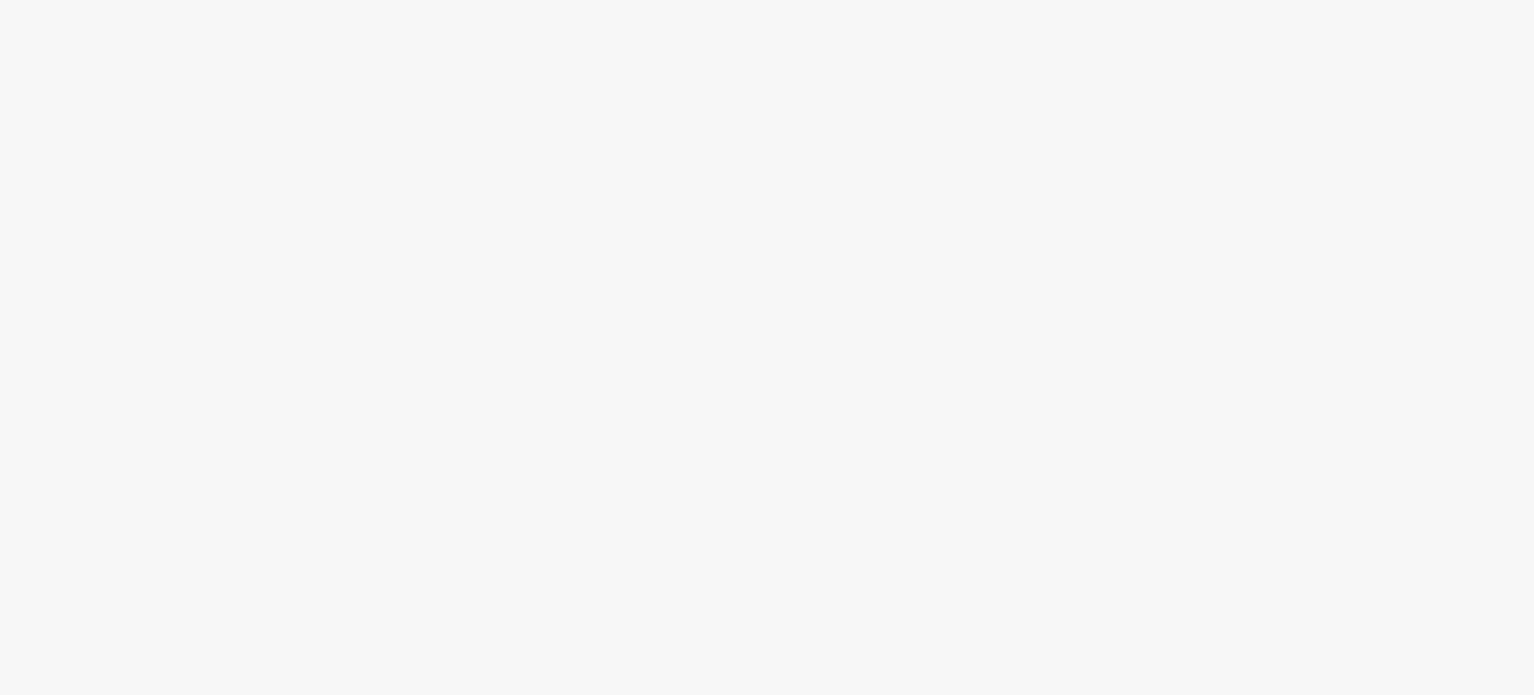 scroll, scrollTop: 0, scrollLeft: 0, axis: both 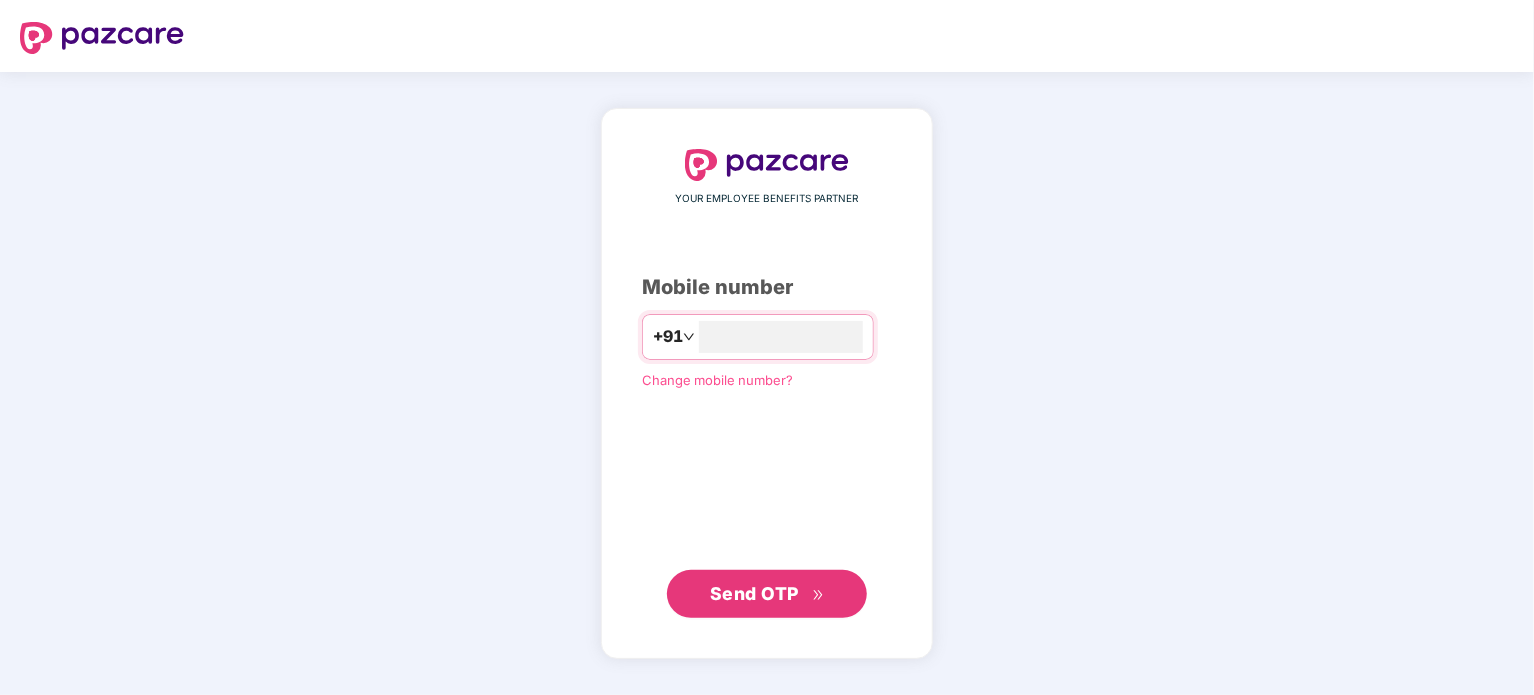 type on "**********" 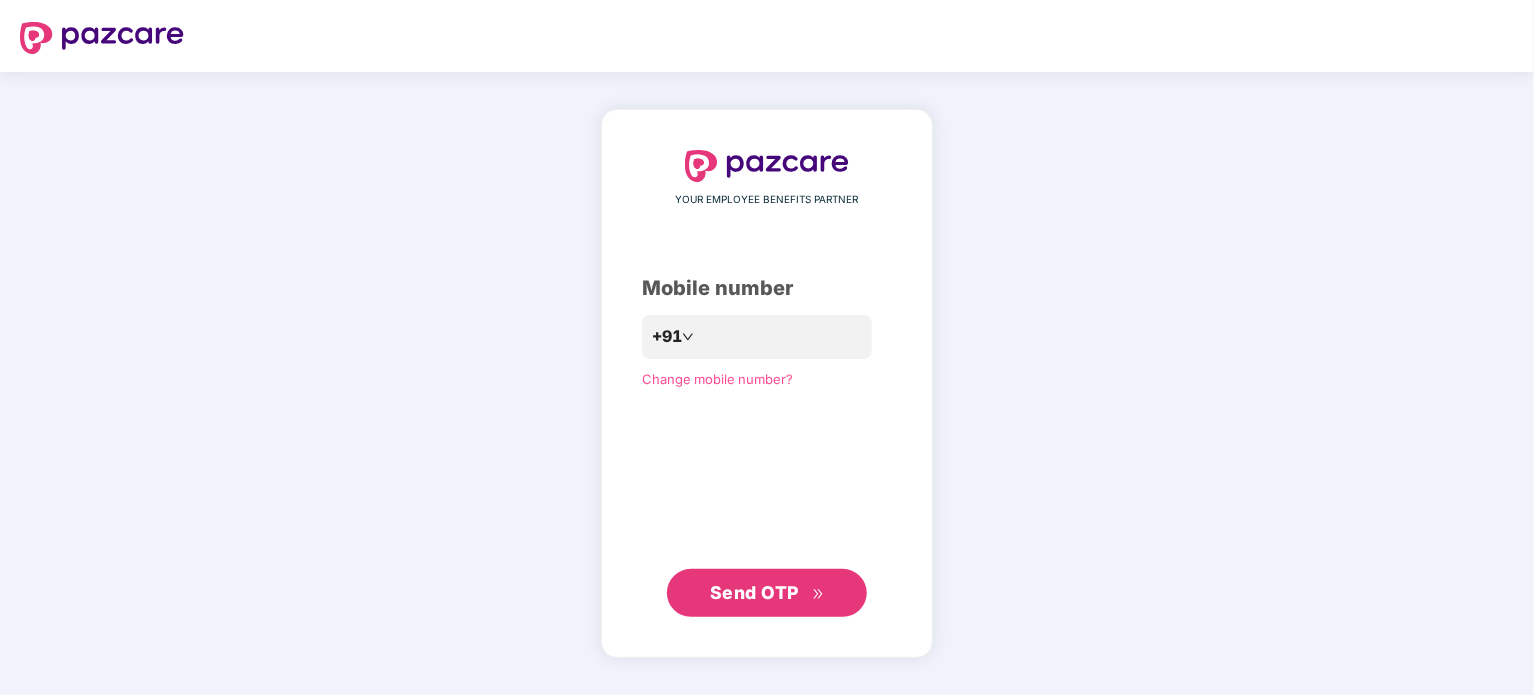 click on "Send OTP" at bounding box center [767, 593] 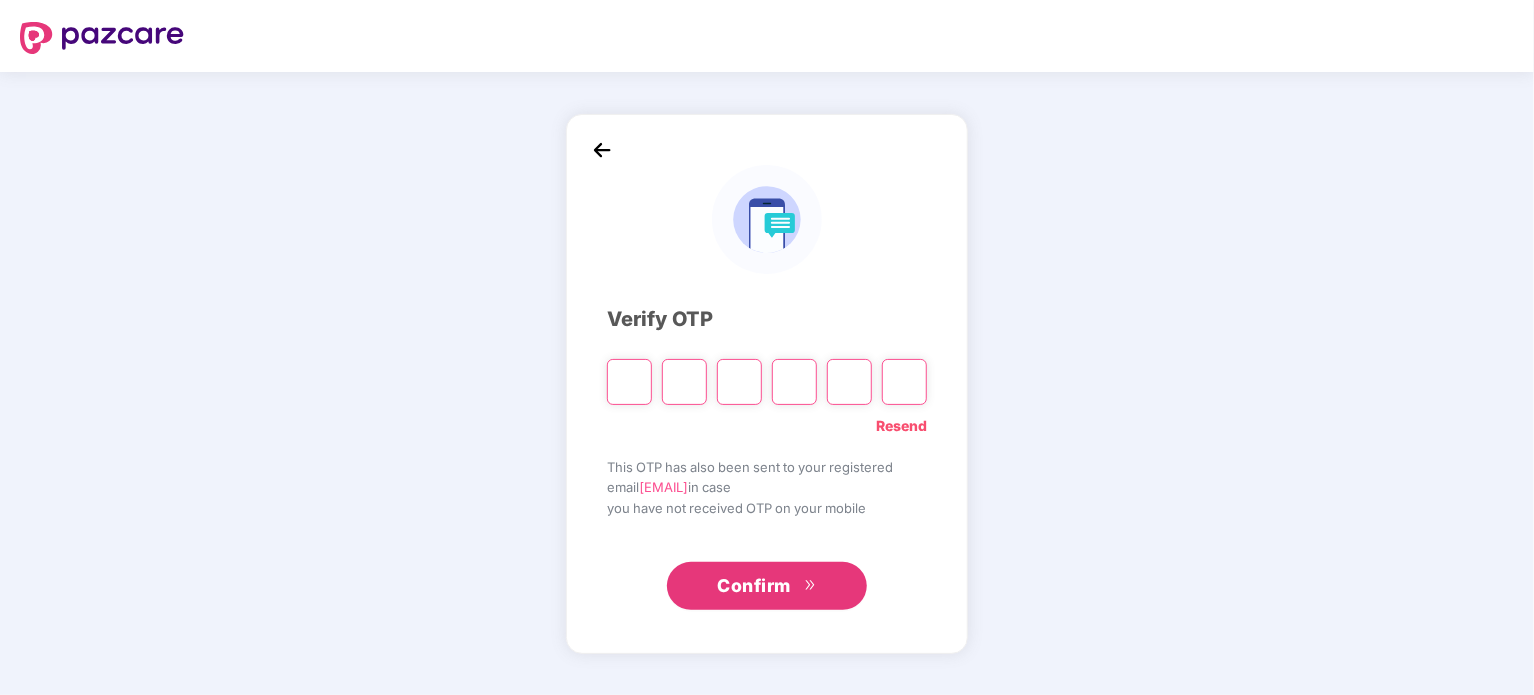 type on "*" 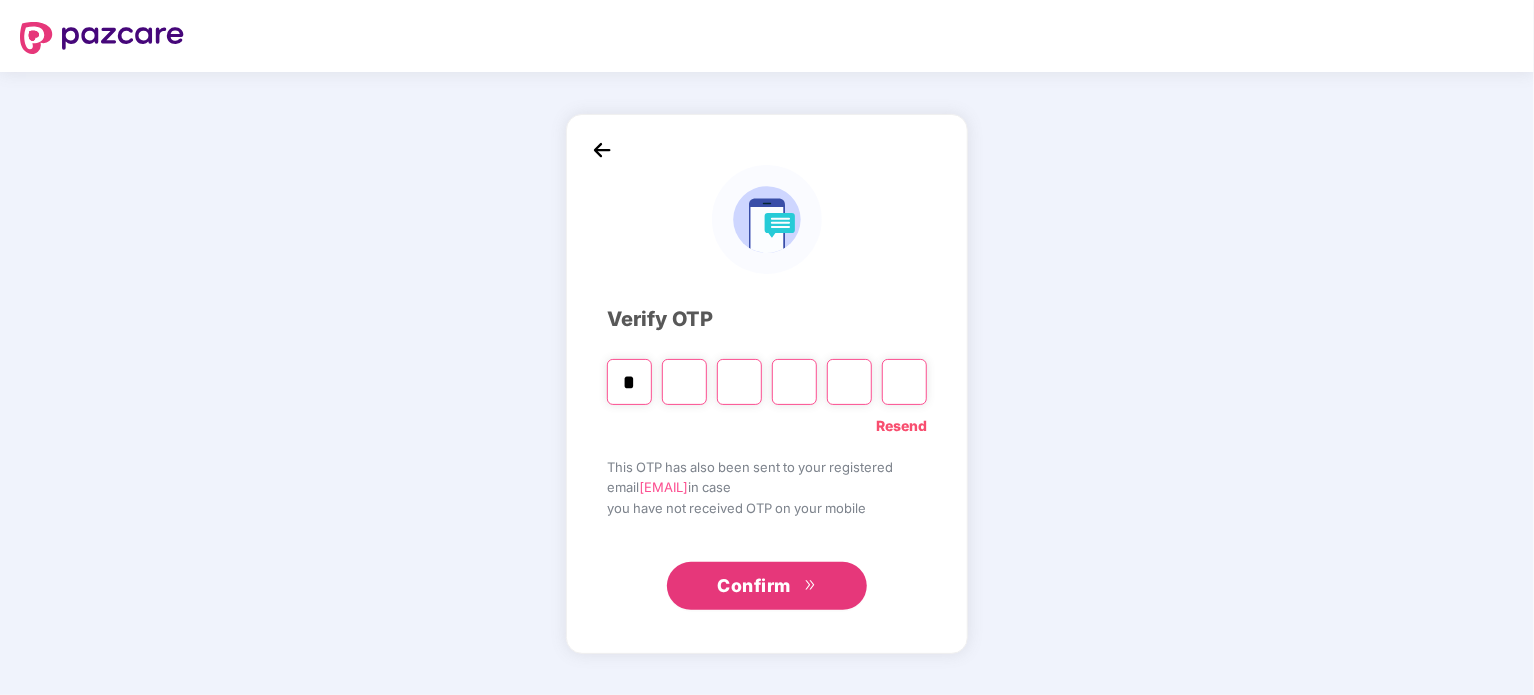 type on "*" 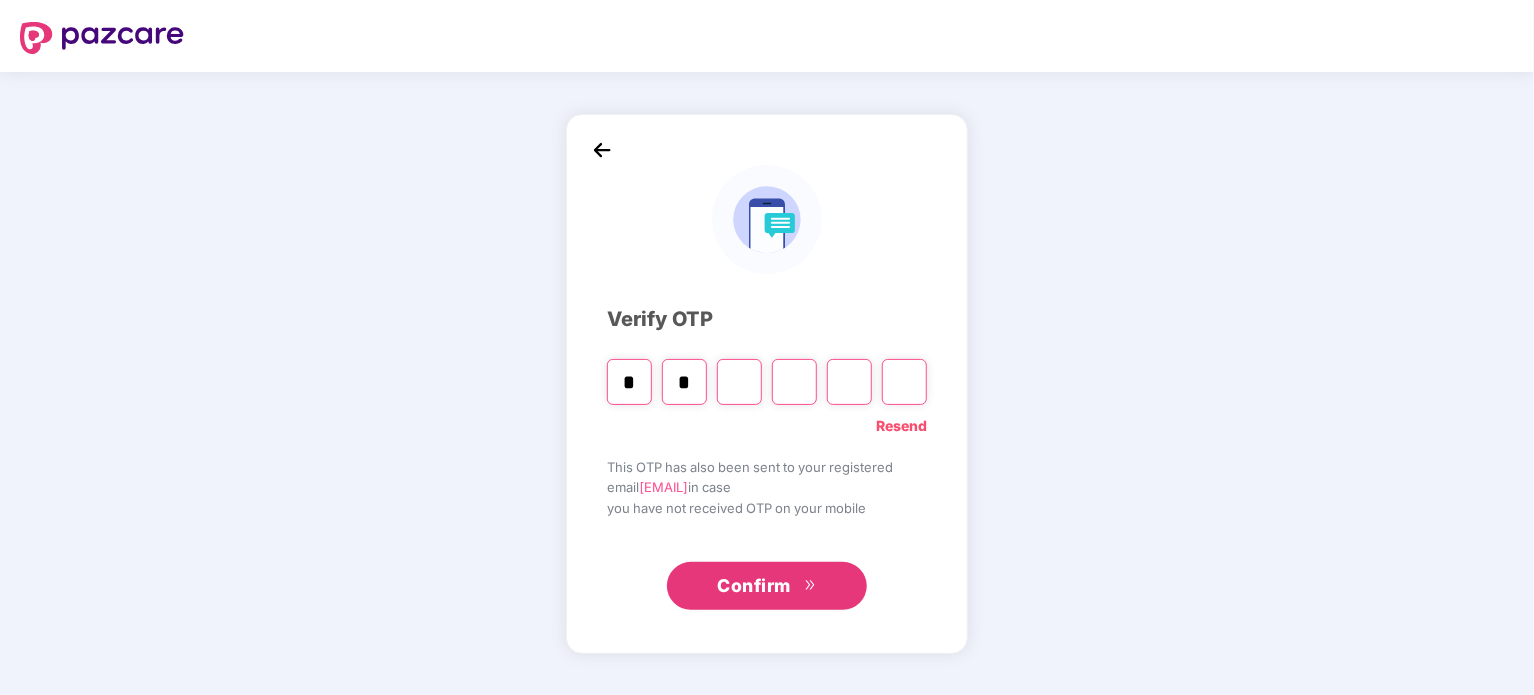 type on "*" 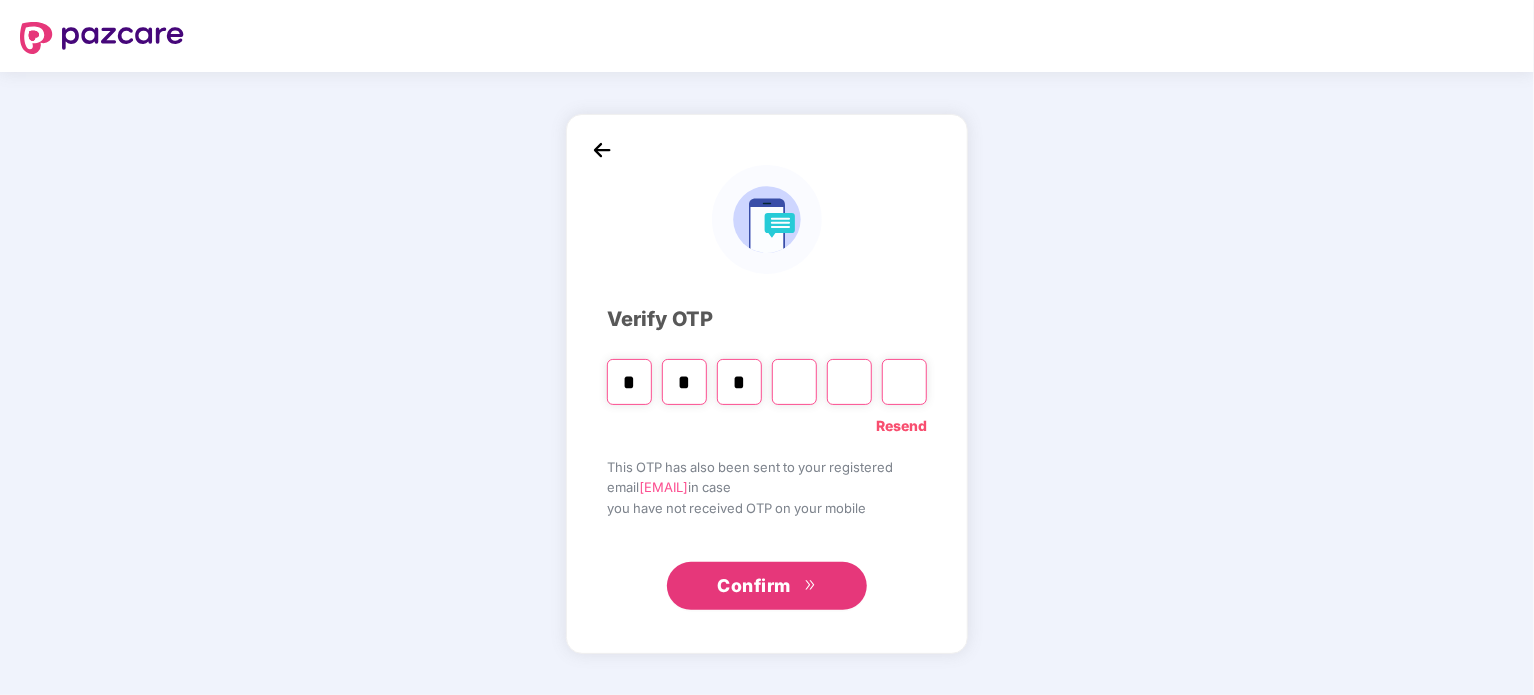 type on "*" 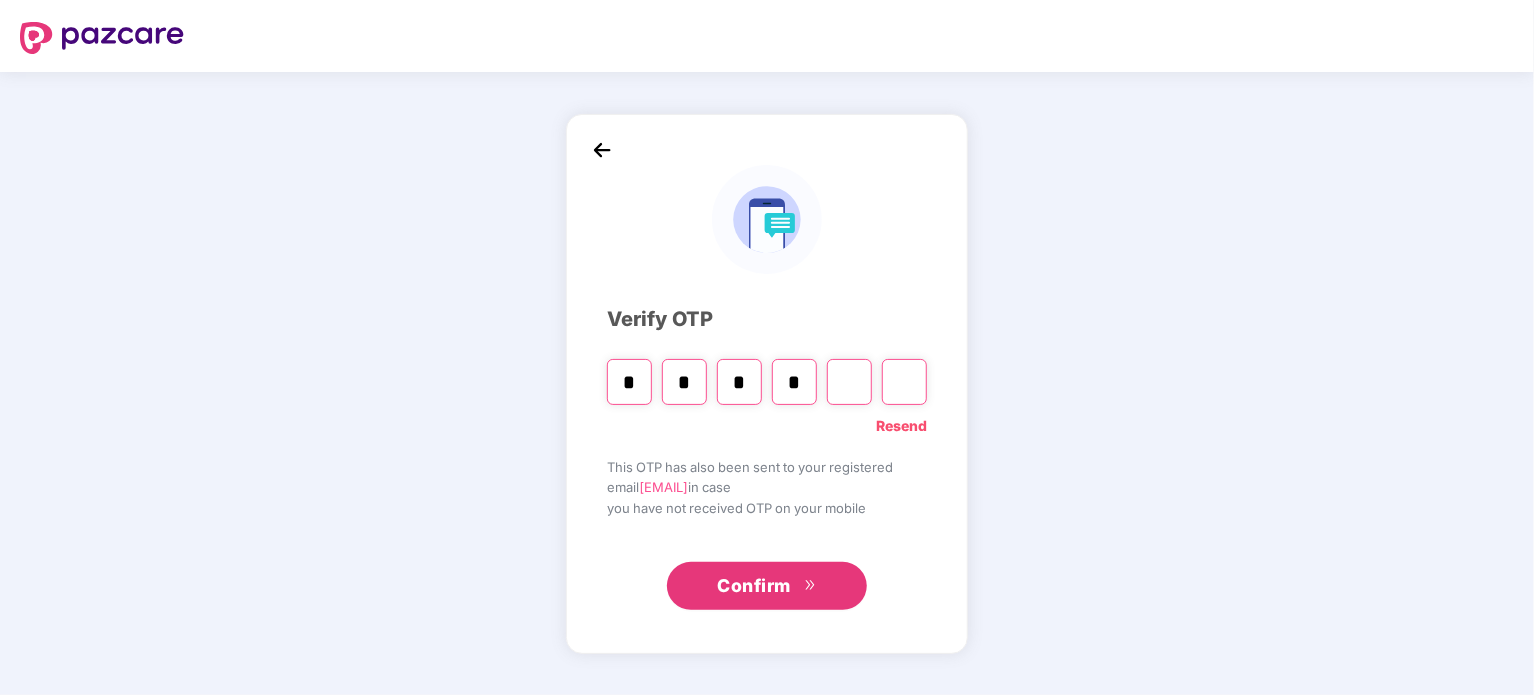 type on "*" 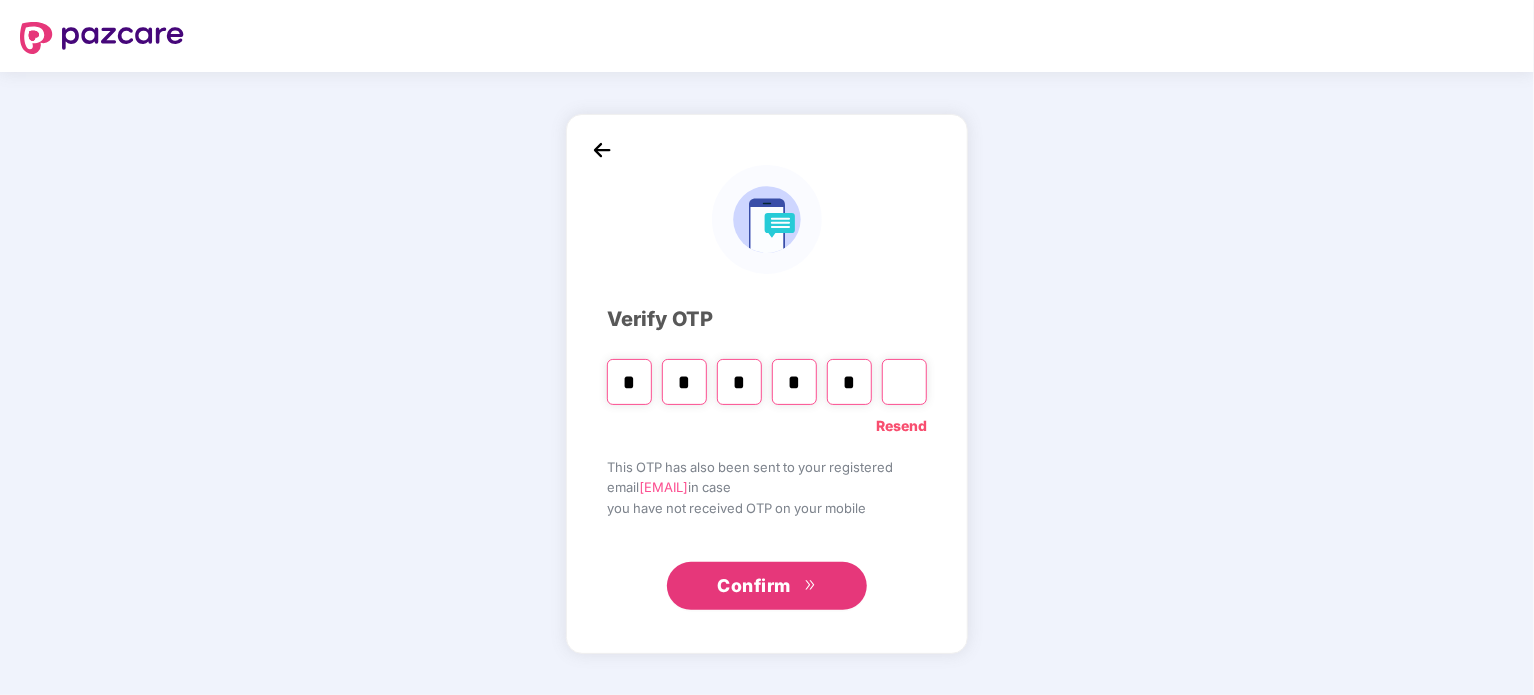 type on "*" 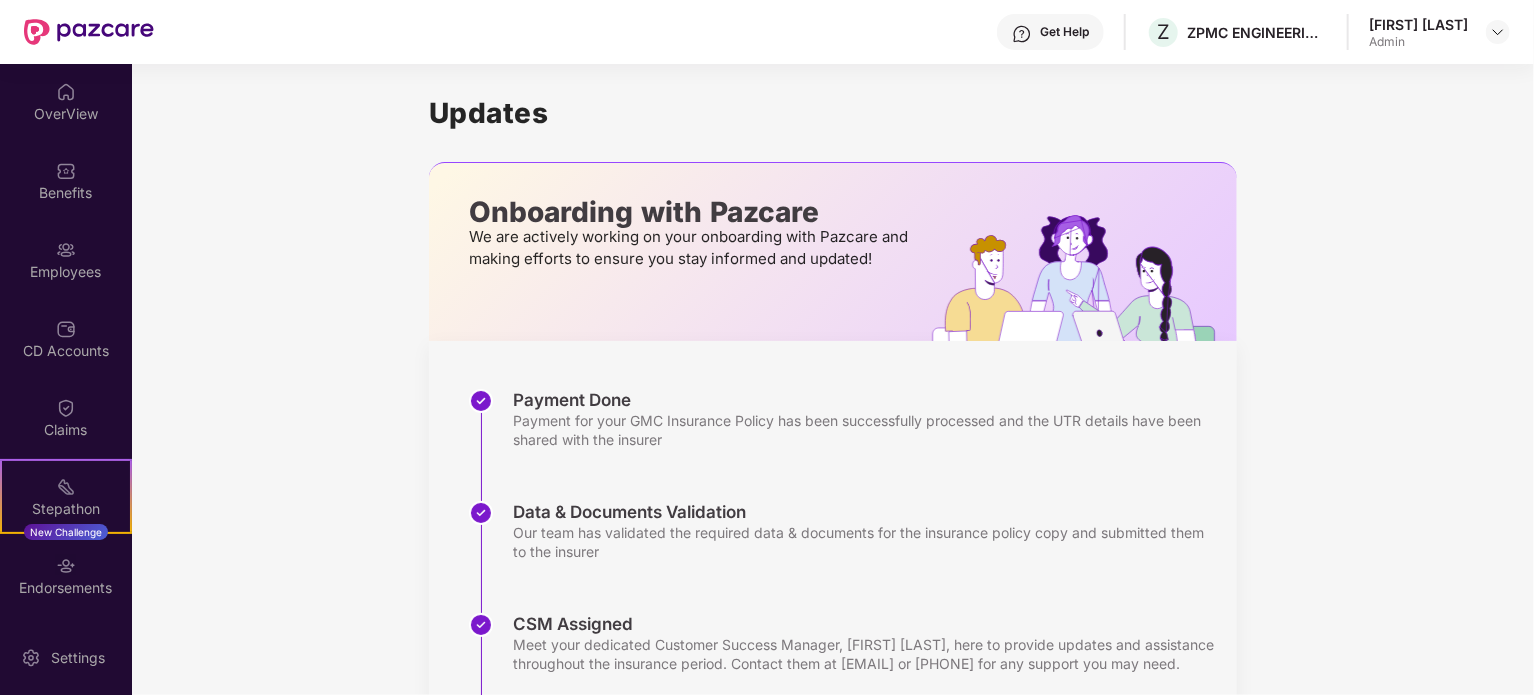 click on "[FIRST] [LAST]" at bounding box center (1418, 24) 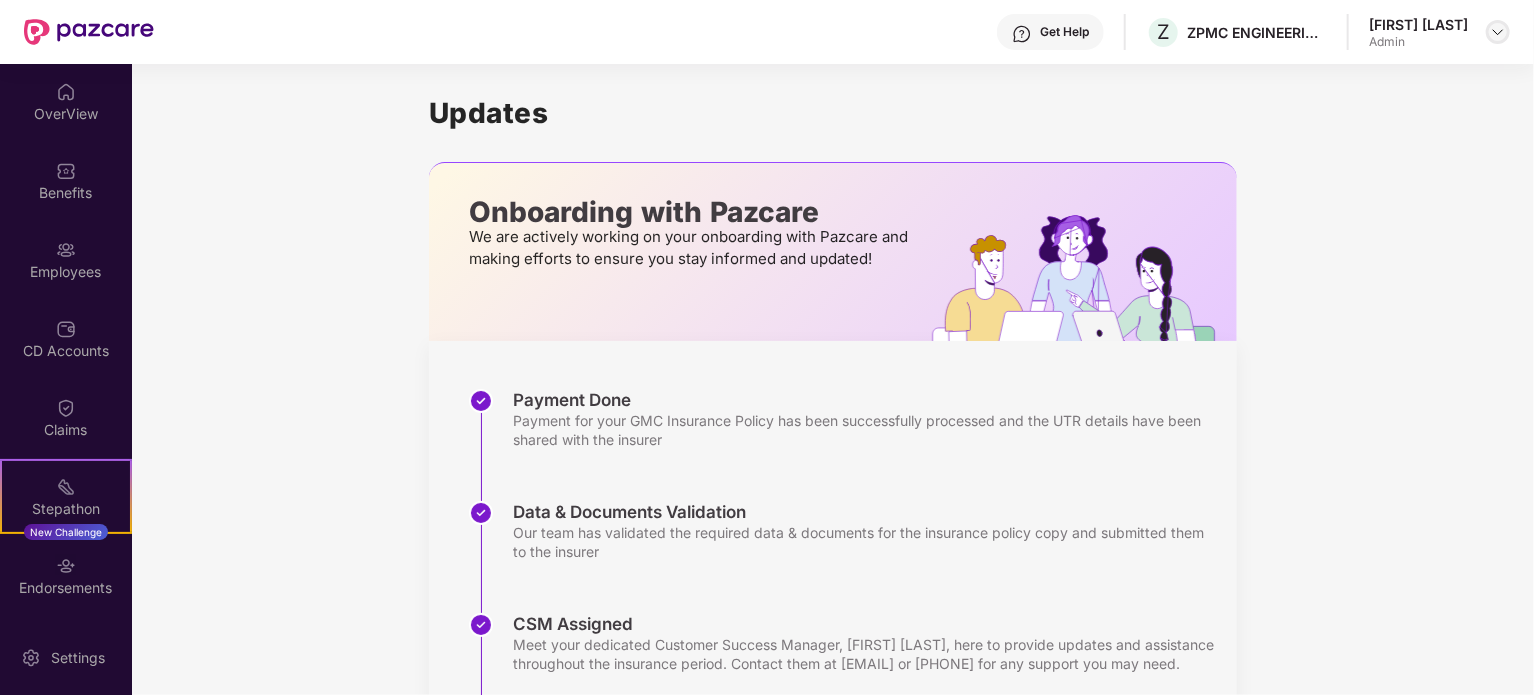 click at bounding box center [1498, 32] 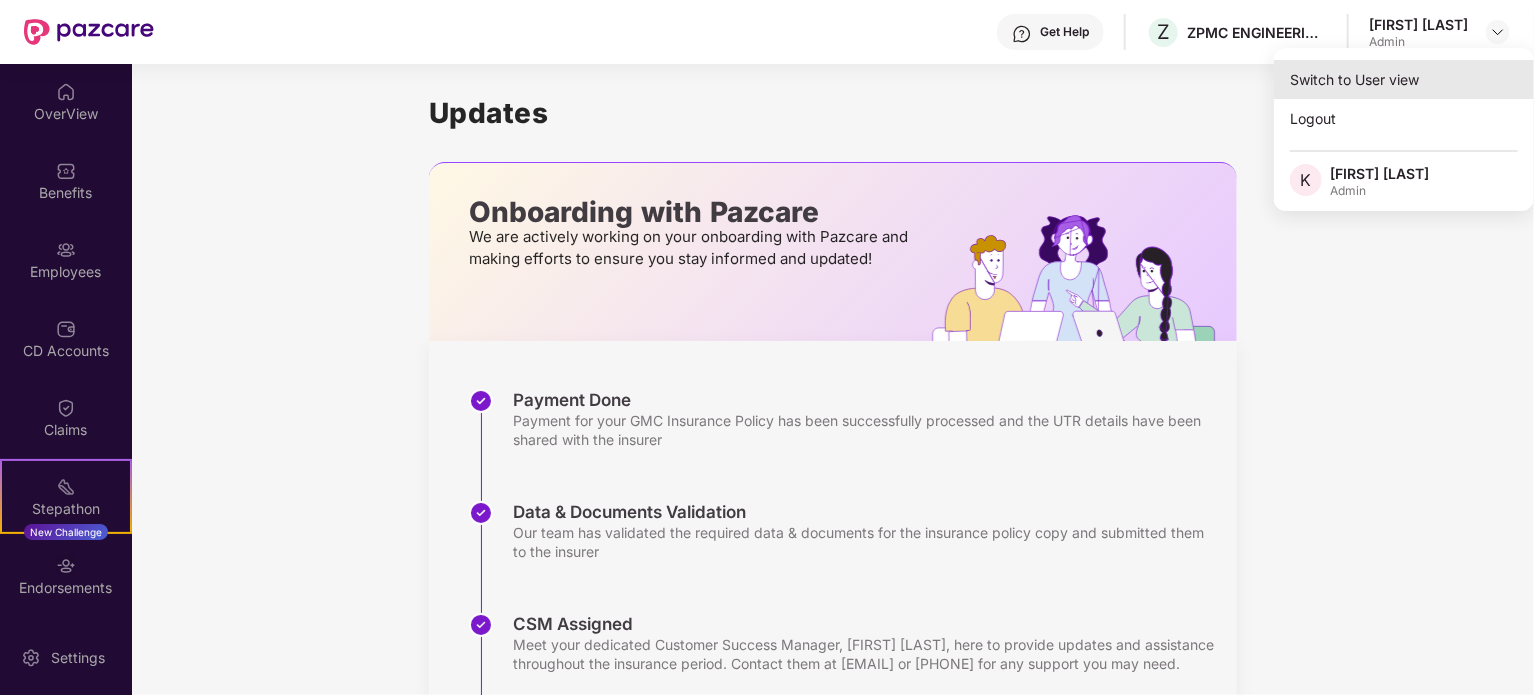 click on "Switch to User view" at bounding box center [1404, 79] 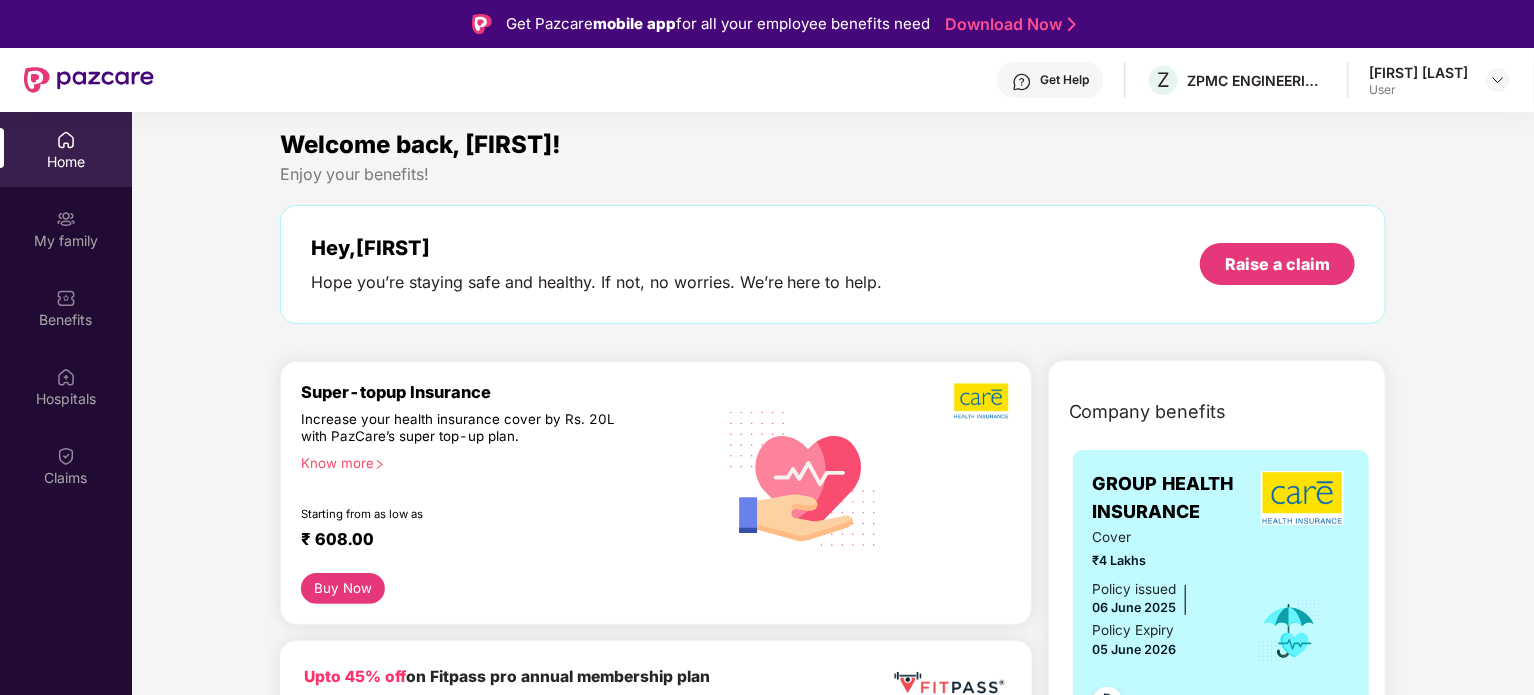 scroll, scrollTop: 0, scrollLeft: 0, axis: both 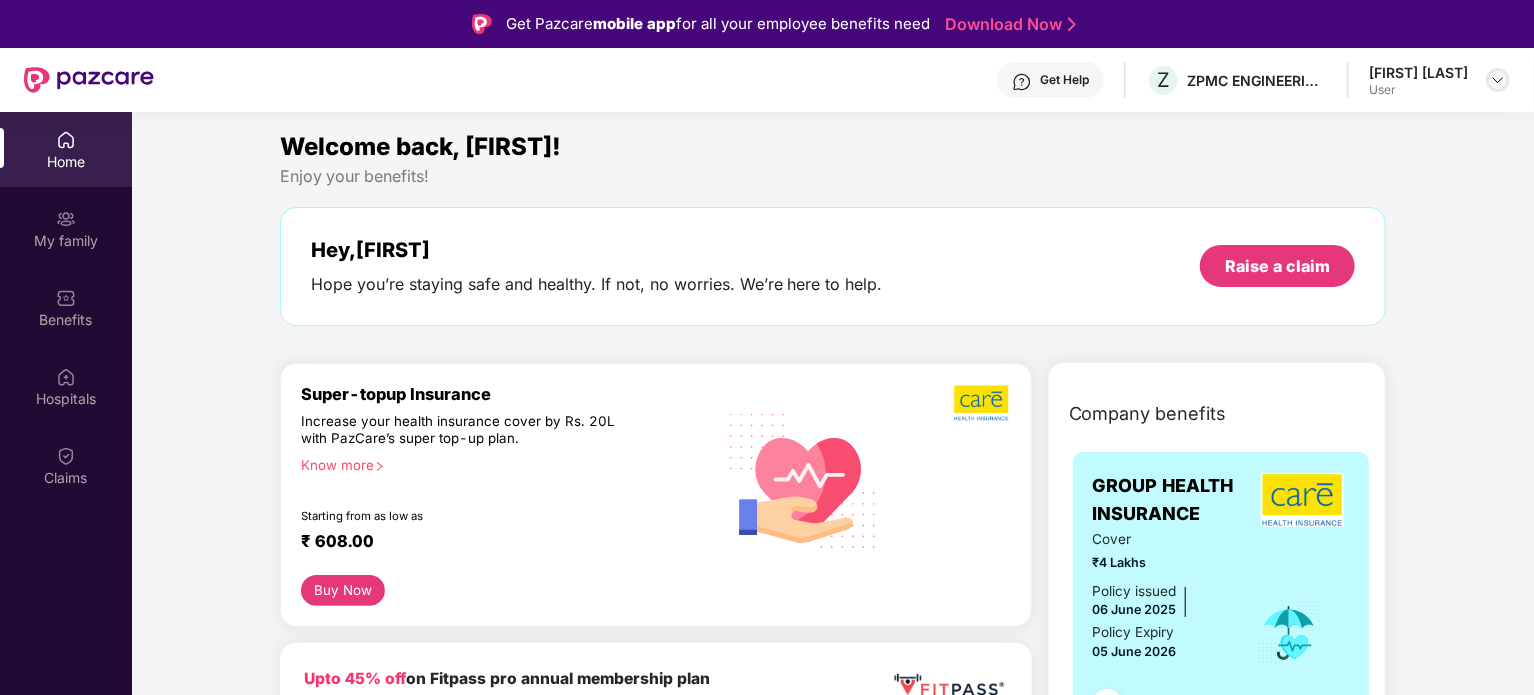 click at bounding box center [1498, 80] 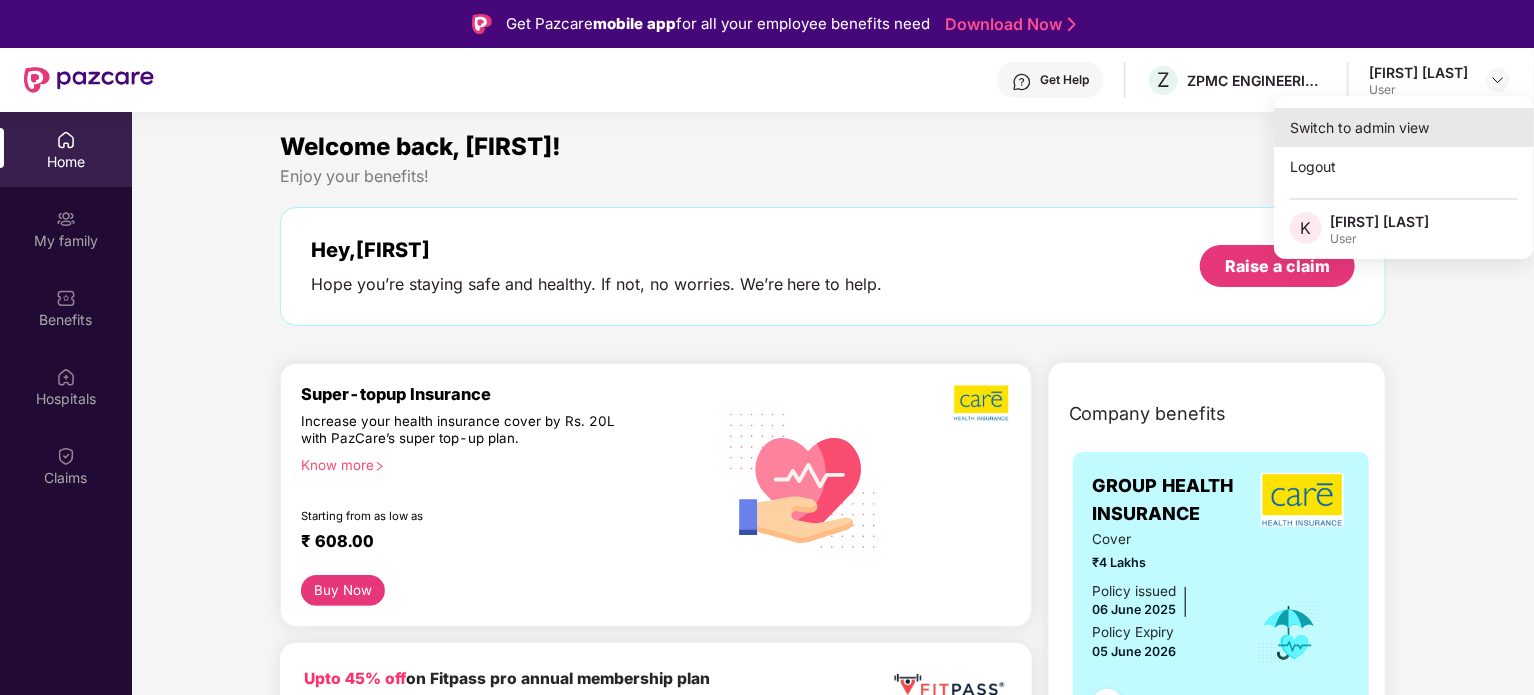 click on "Switch to admin view" at bounding box center (1404, 127) 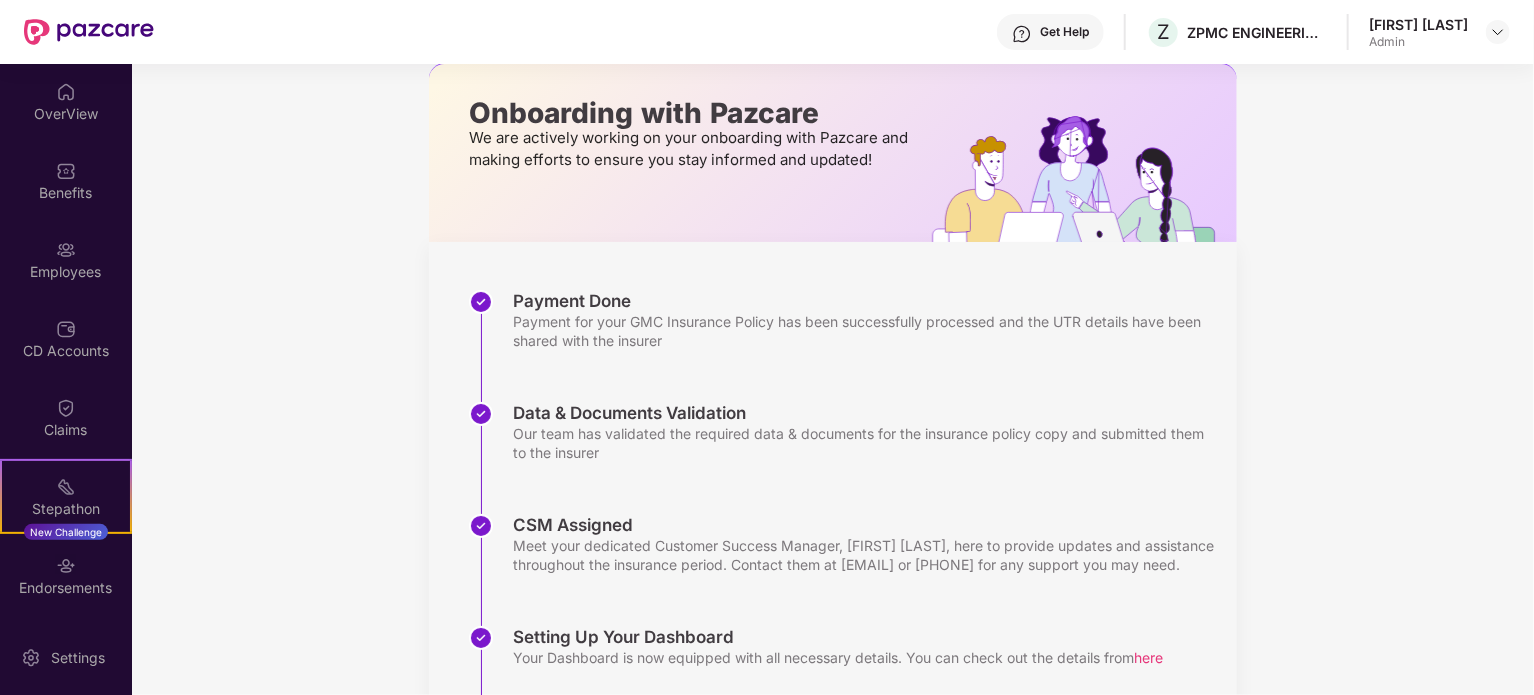 scroll, scrollTop: 100, scrollLeft: 0, axis: vertical 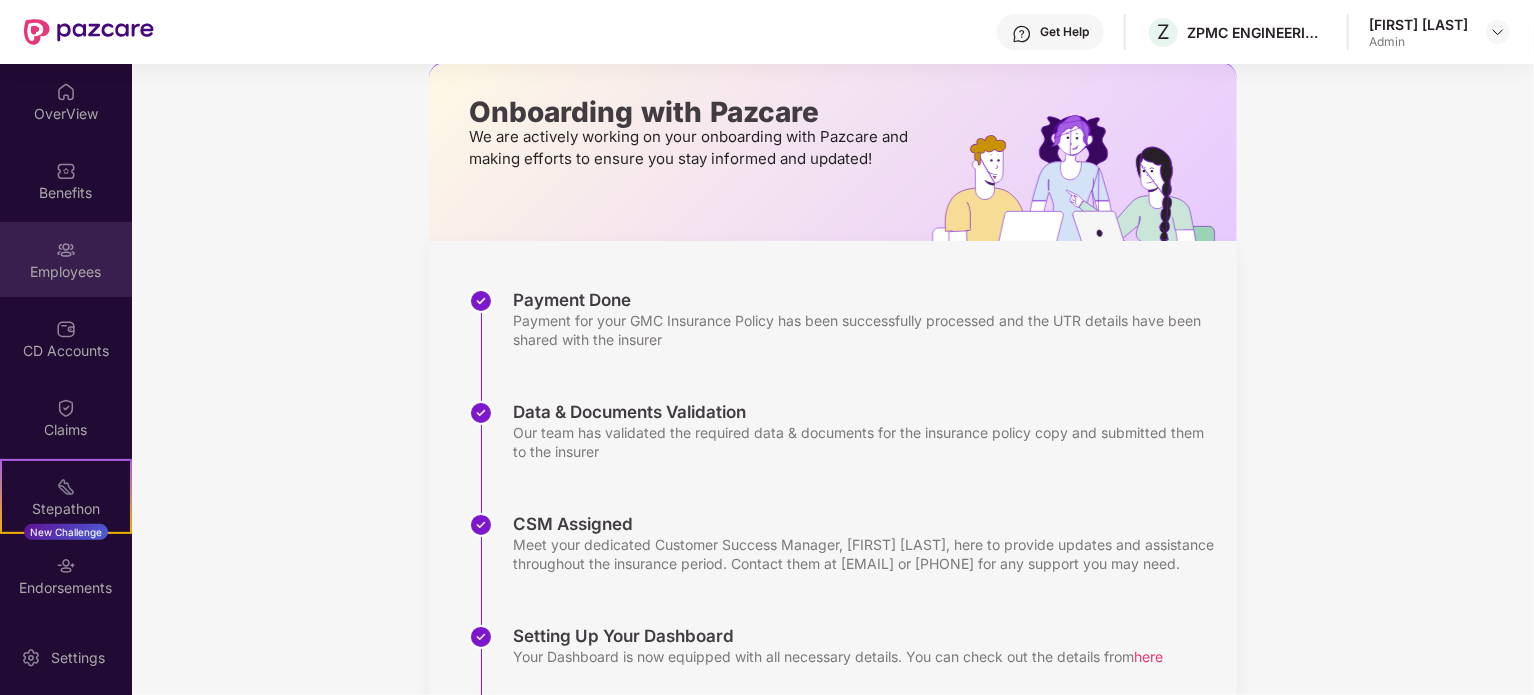 click at bounding box center [66, 250] 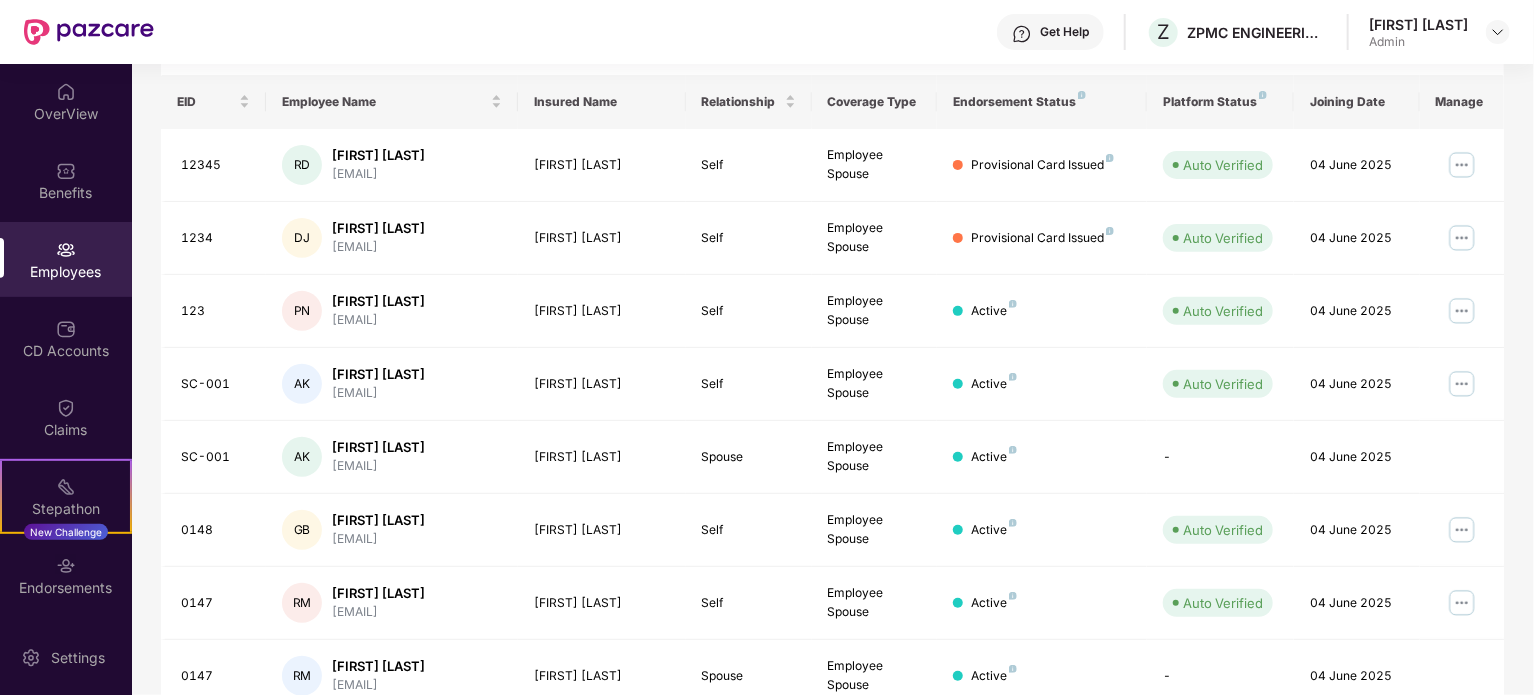 scroll, scrollTop: 0, scrollLeft: 0, axis: both 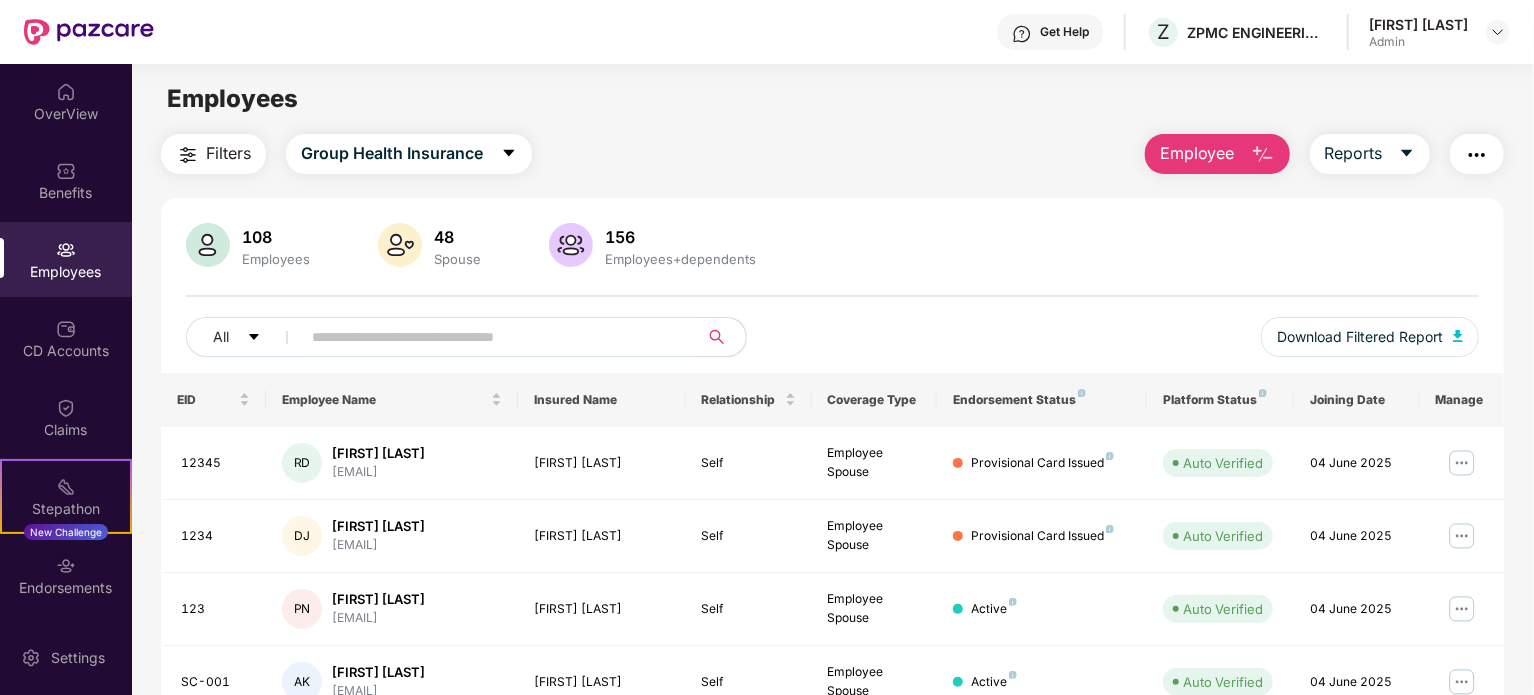 click at bounding box center [1263, 155] 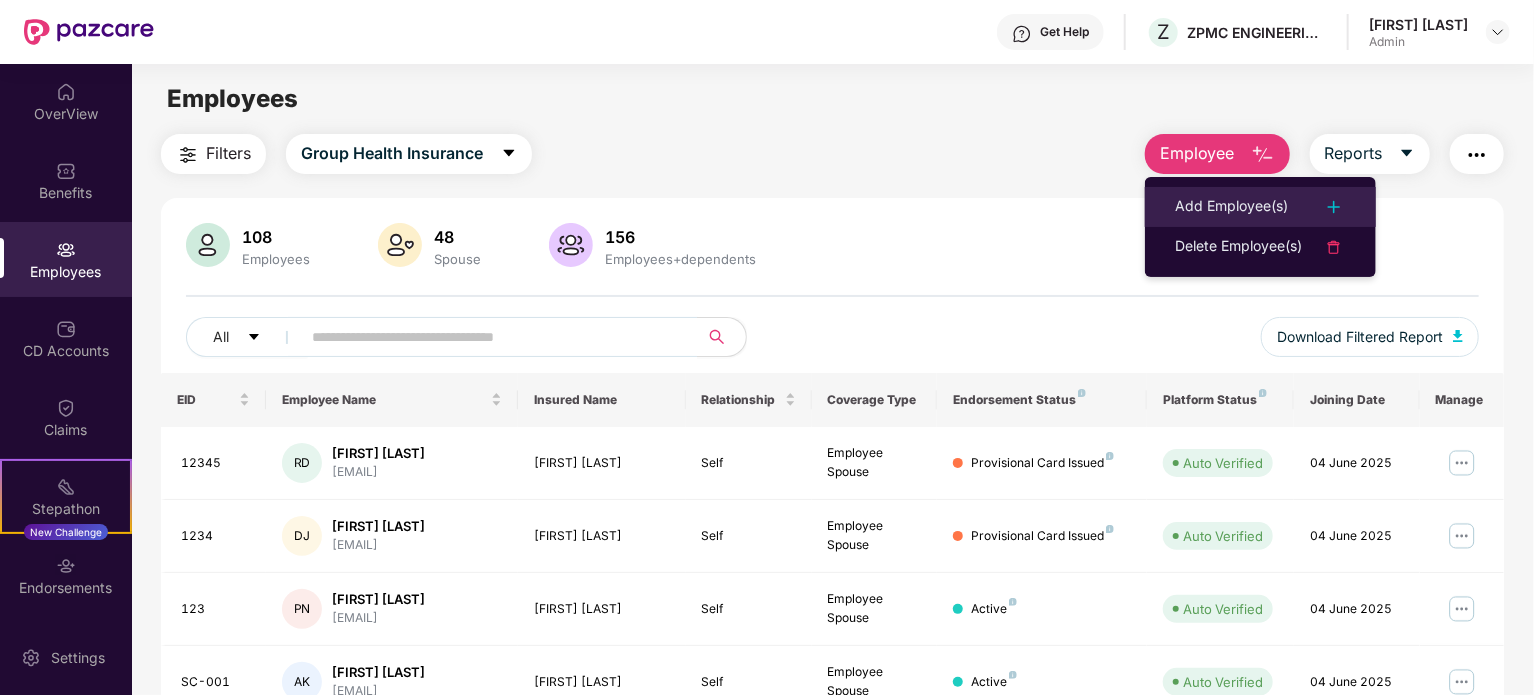 click at bounding box center [1334, 207] 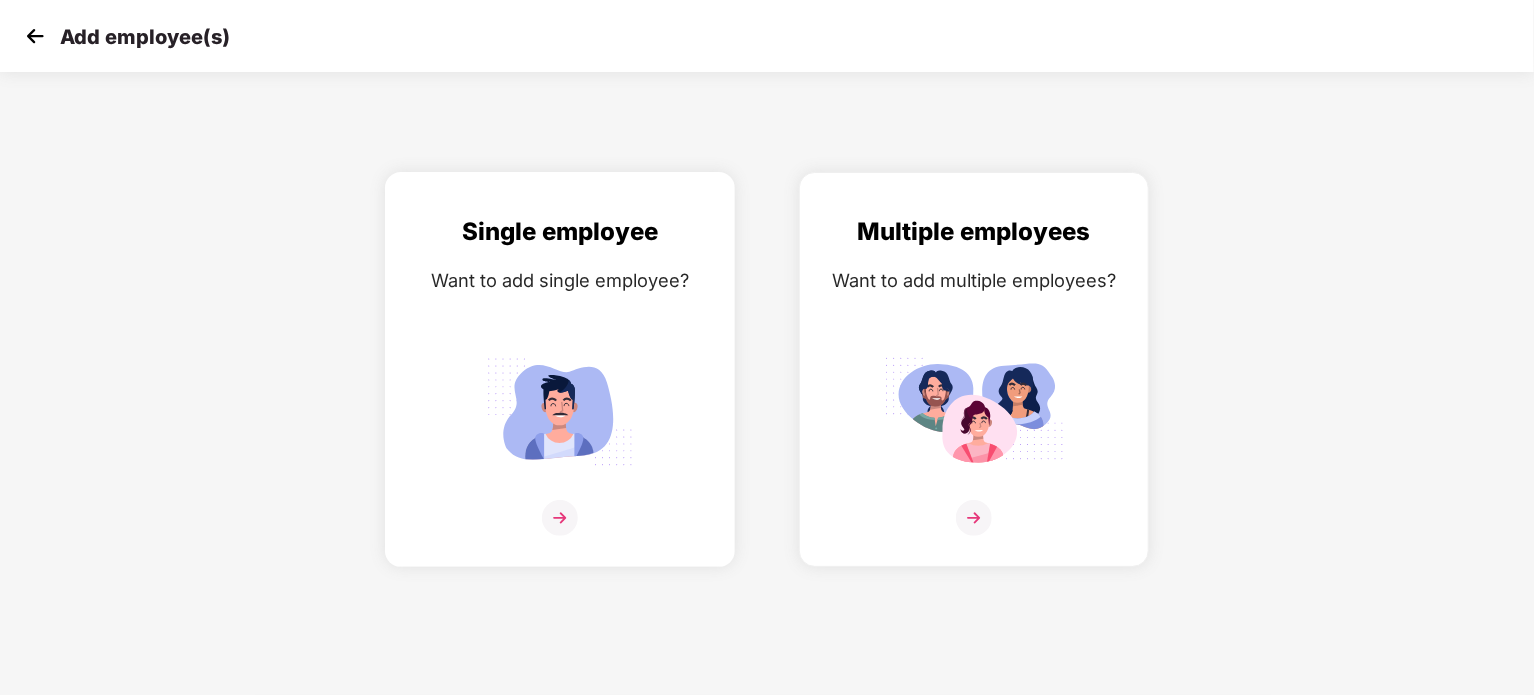 click at bounding box center (560, 411) 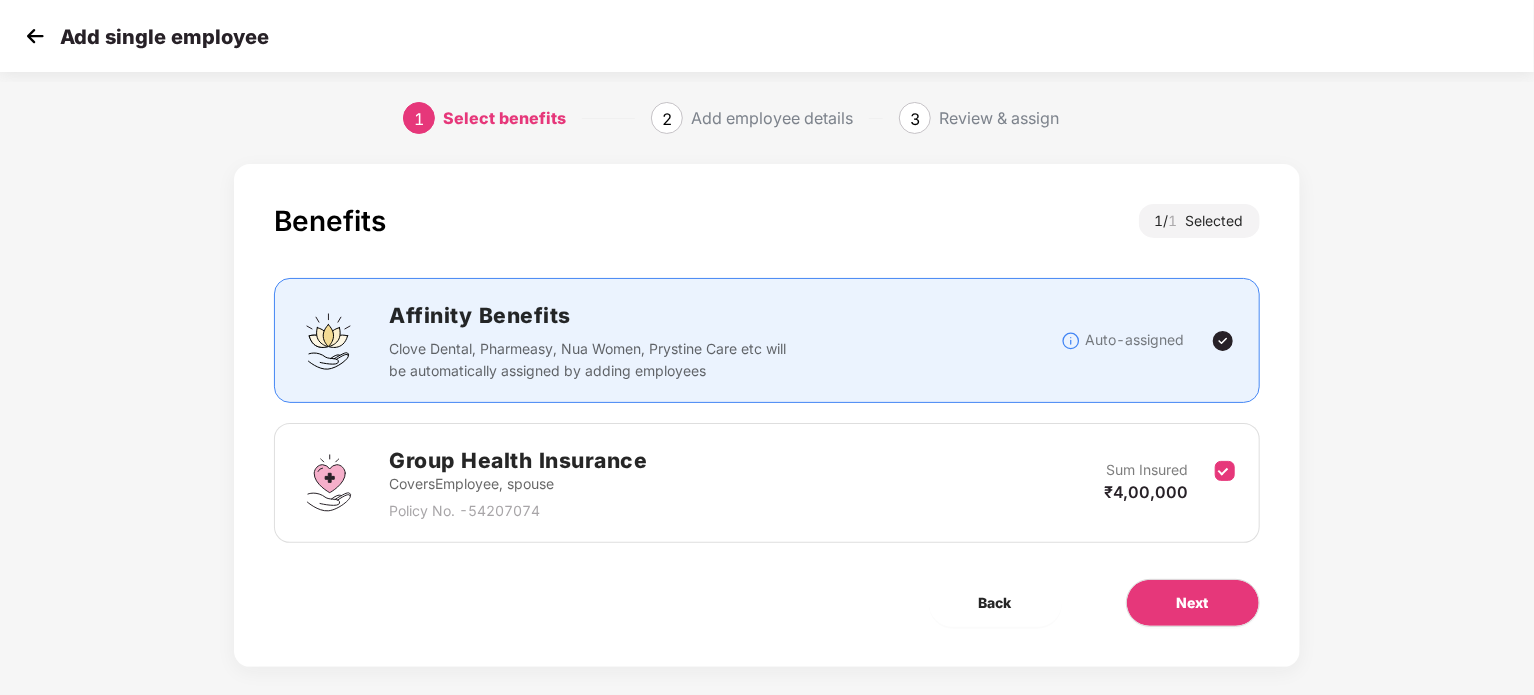 click at bounding box center [35, 36] 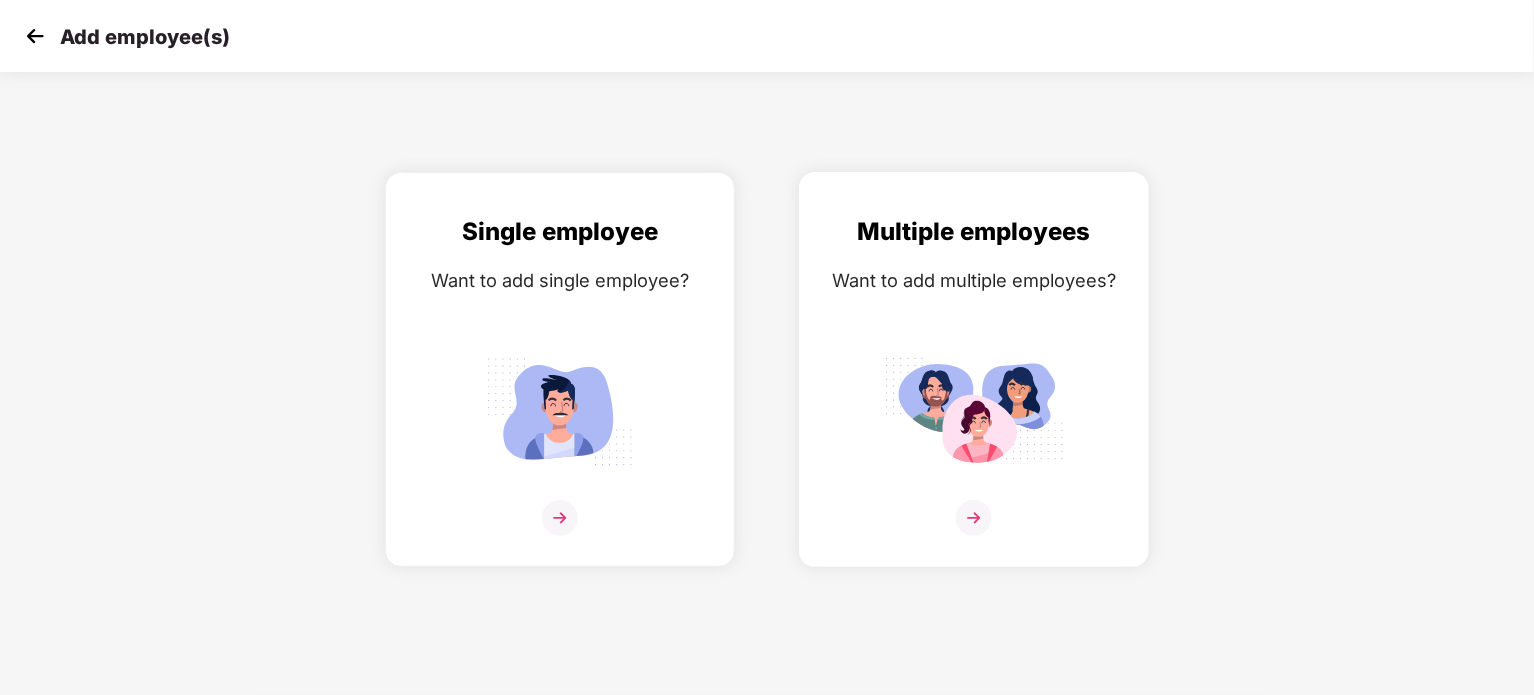 click at bounding box center [974, 411] 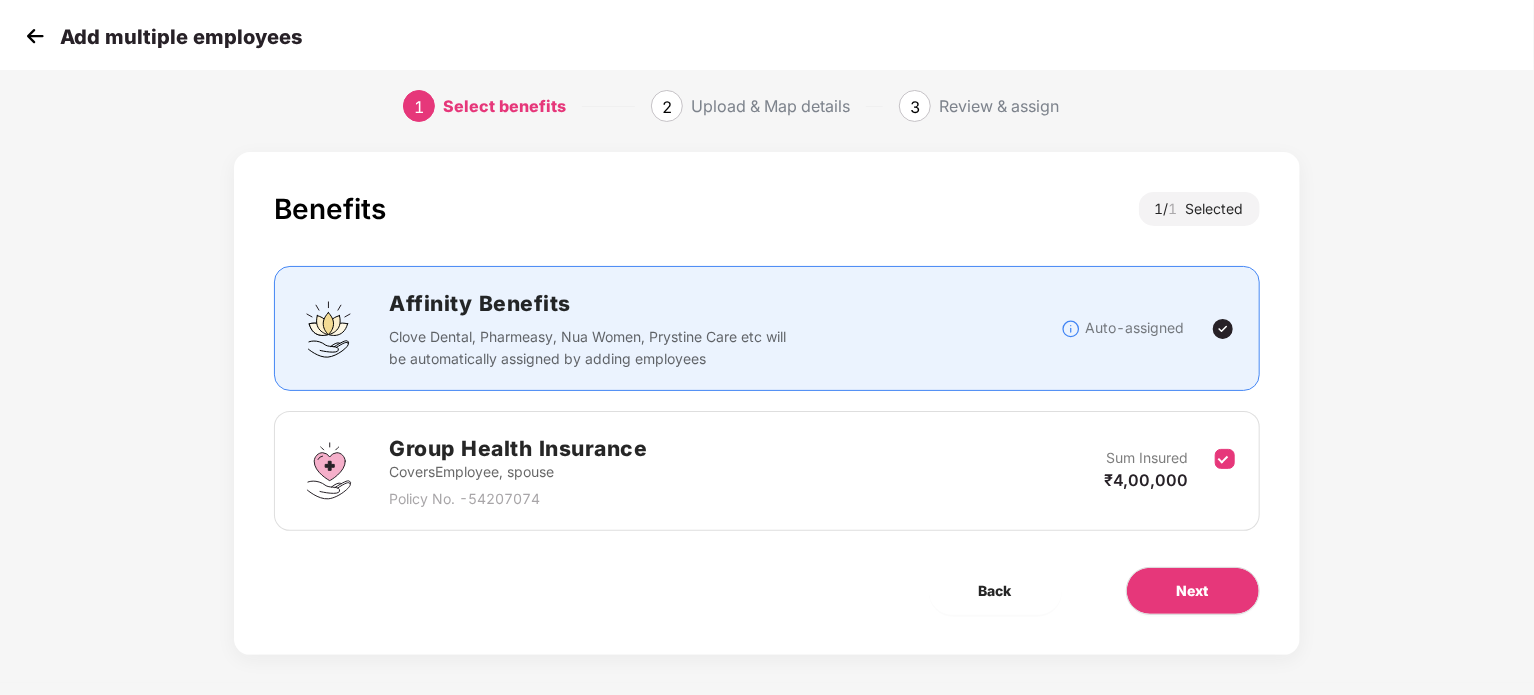 scroll, scrollTop: 20, scrollLeft: 0, axis: vertical 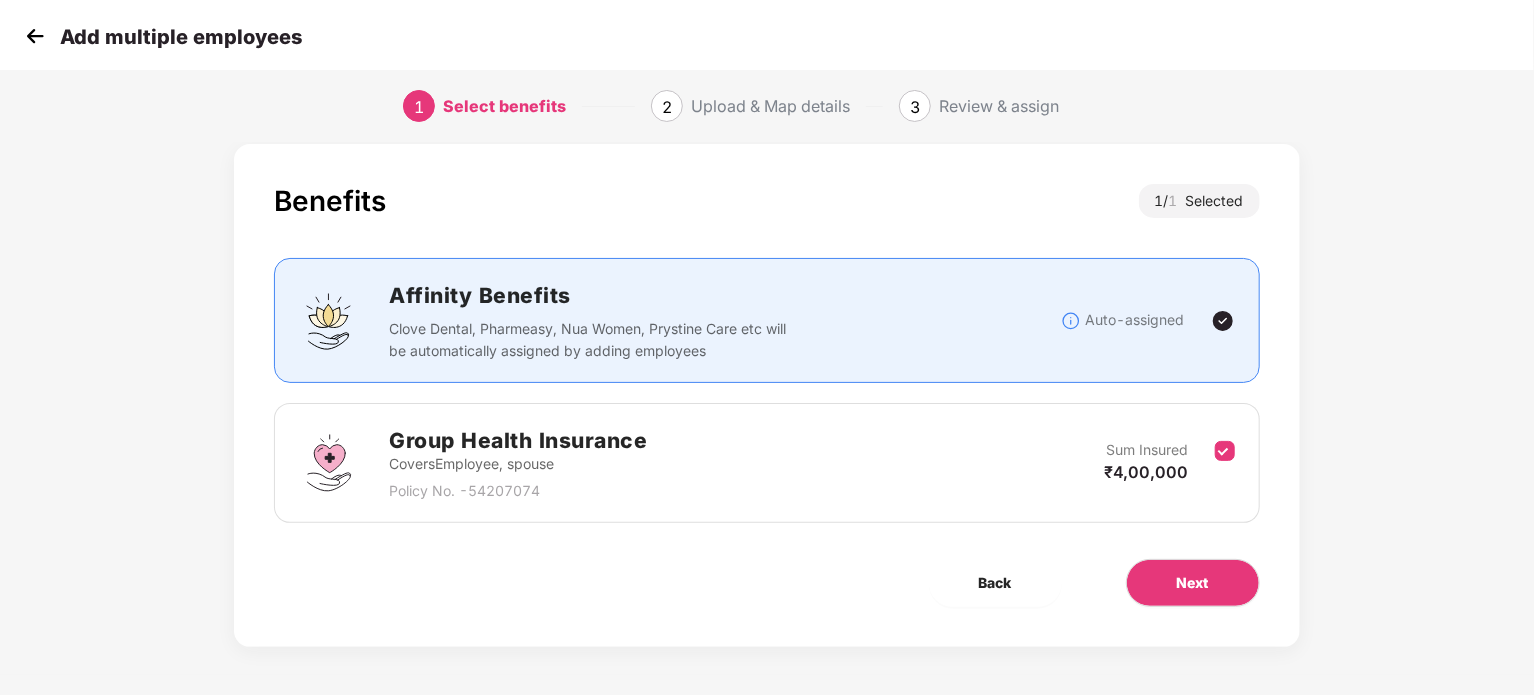 click on "Group Health Insurance Covers Employee, spouse Policy No. - 54207074 Sum Insured ₹4,00,000" at bounding box center (766, 463) 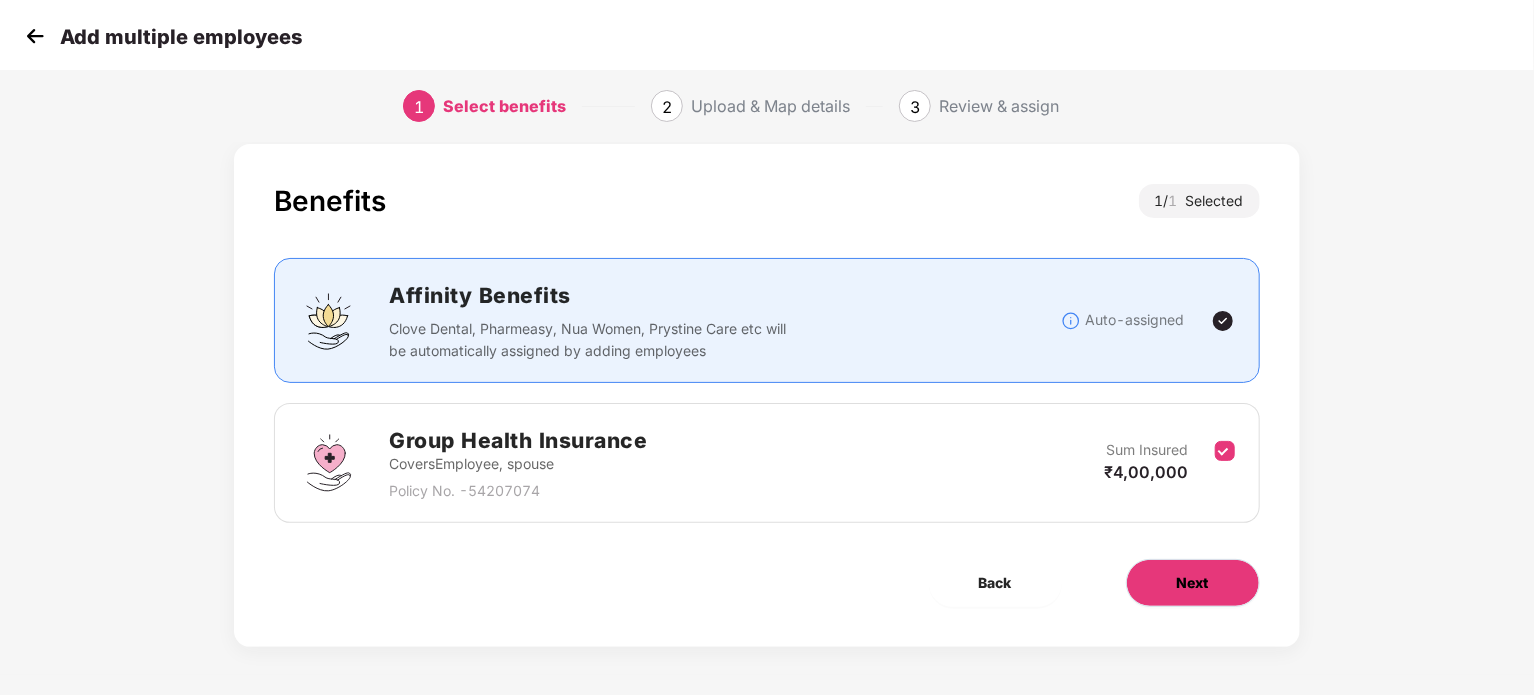 click on "Next" at bounding box center [1193, 583] 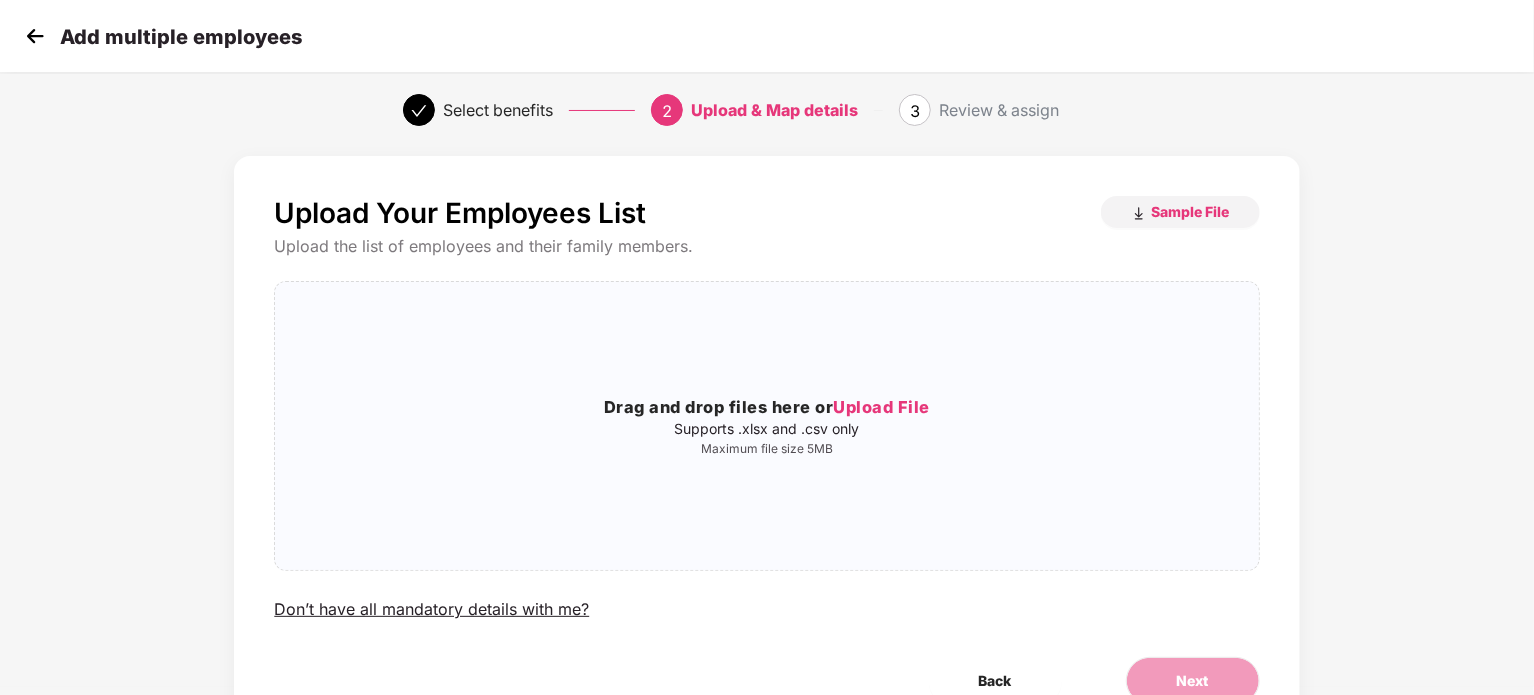 scroll, scrollTop: 0, scrollLeft: 0, axis: both 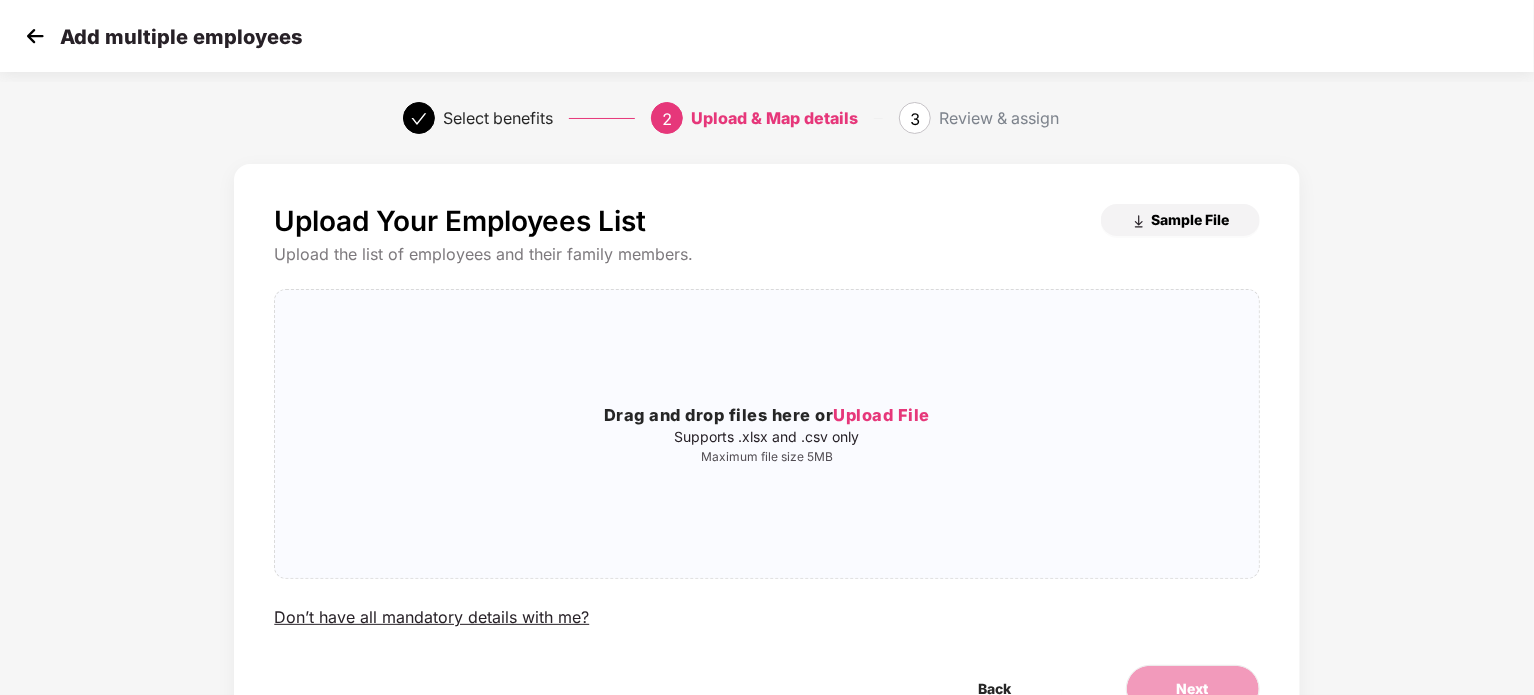 click on "Sample File" at bounding box center [1191, 219] 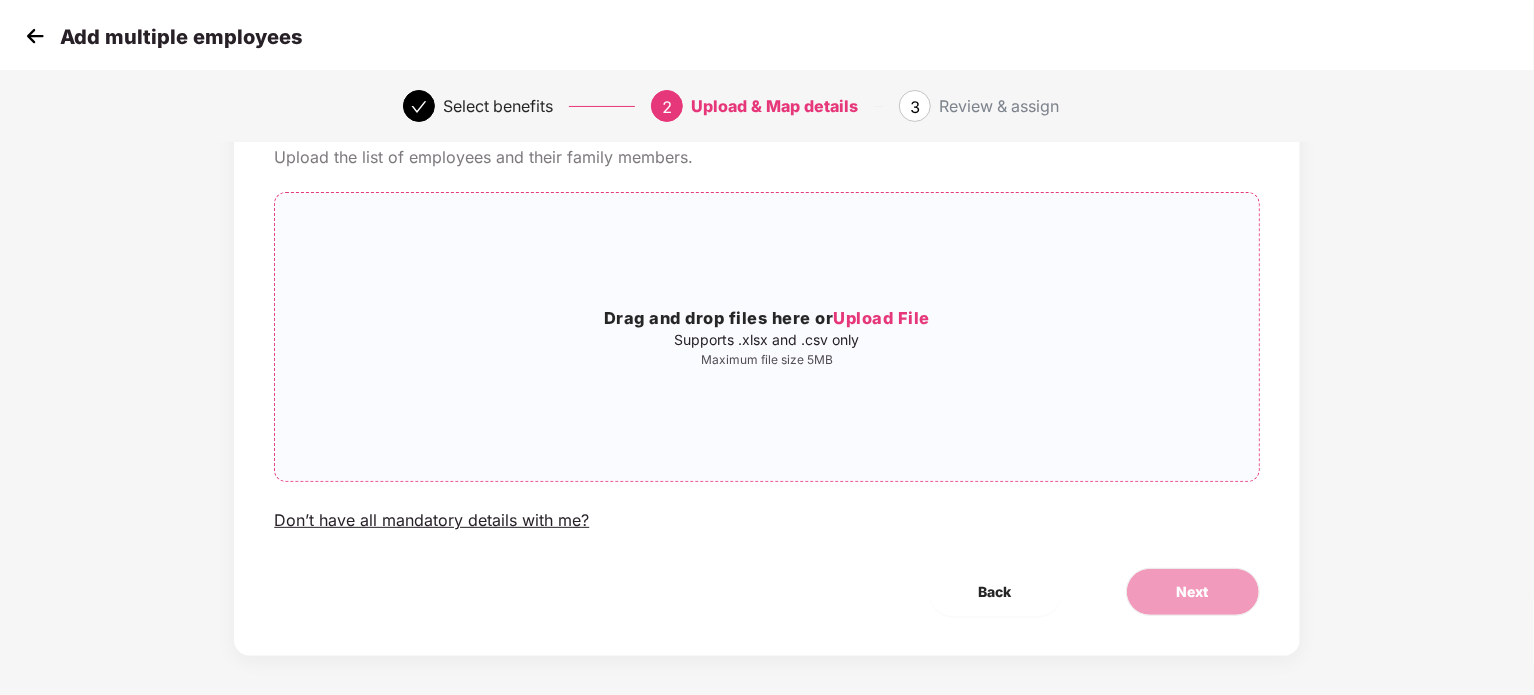 scroll, scrollTop: 108, scrollLeft: 0, axis: vertical 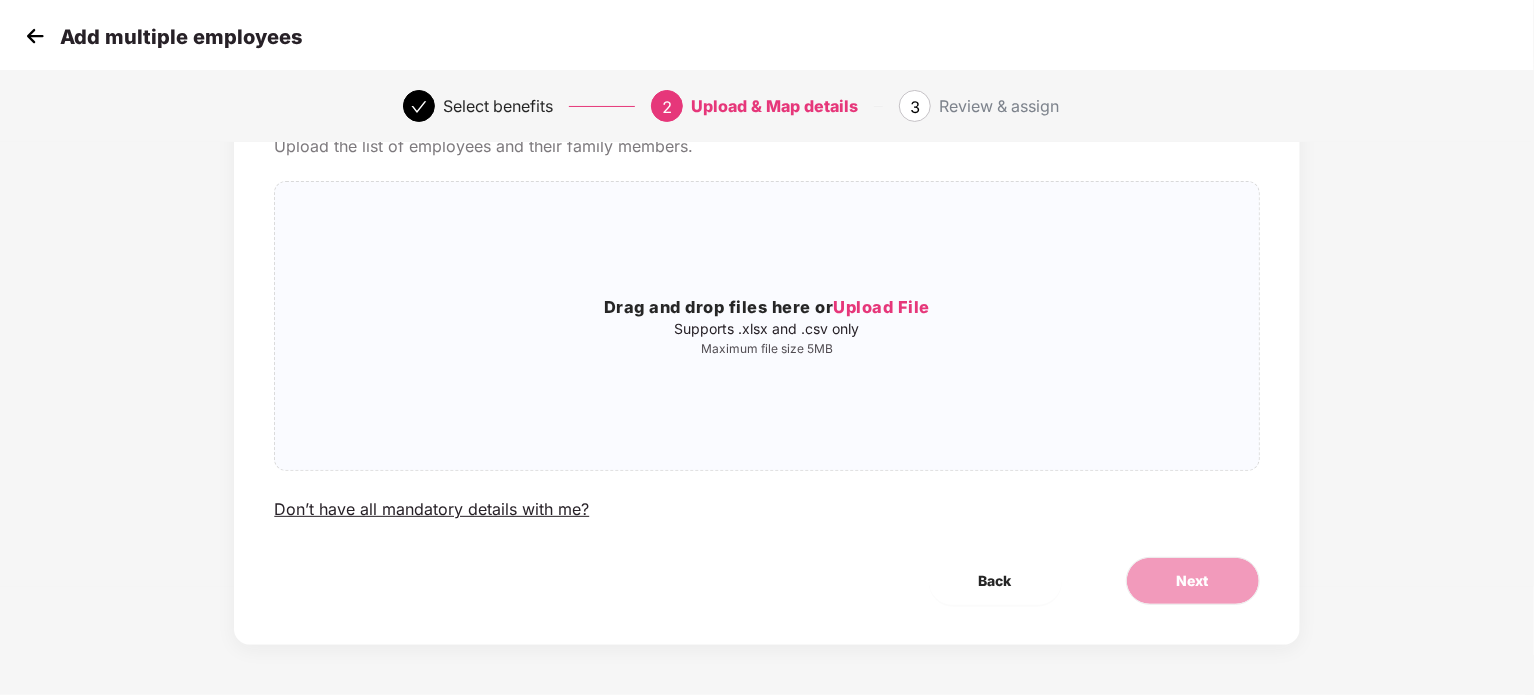 click at bounding box center [35, 36] 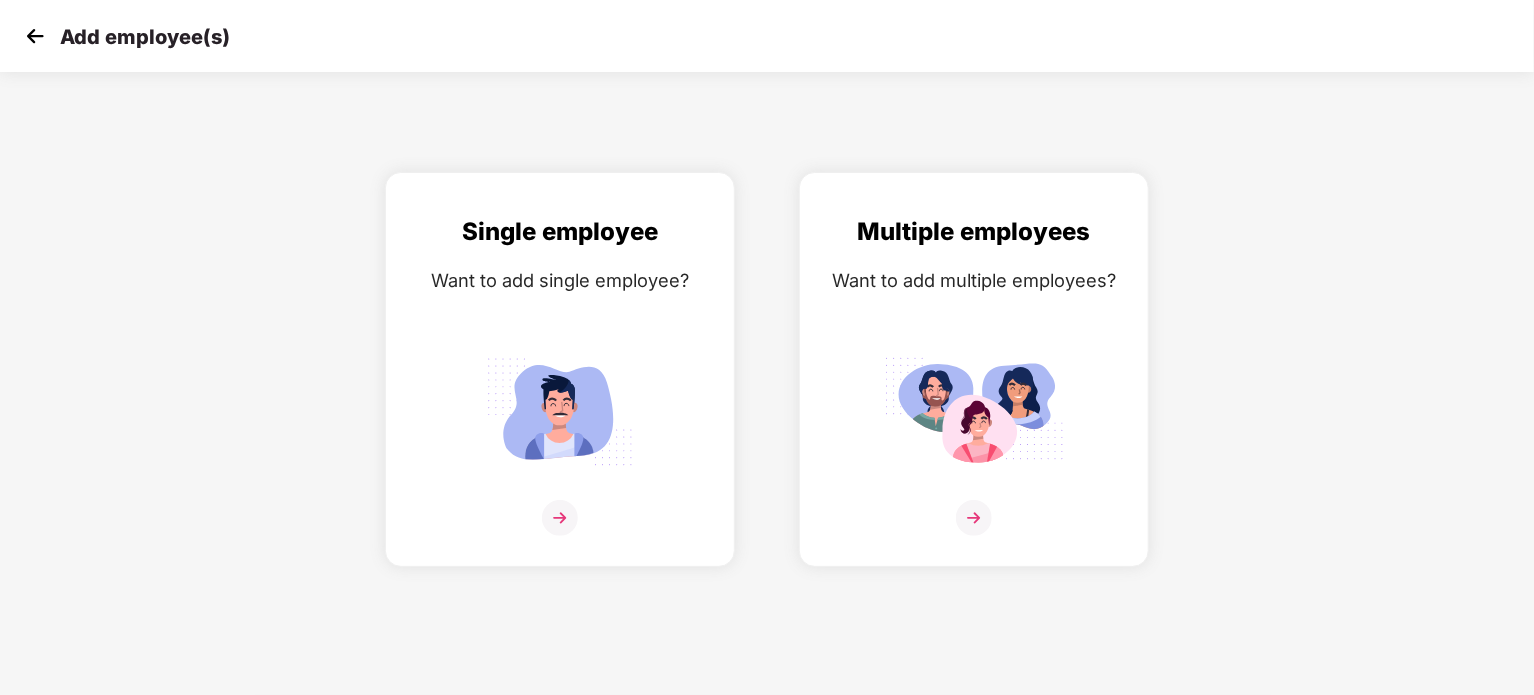 scroll, scrollTop: 0, scrollLeft: 0, axis: both 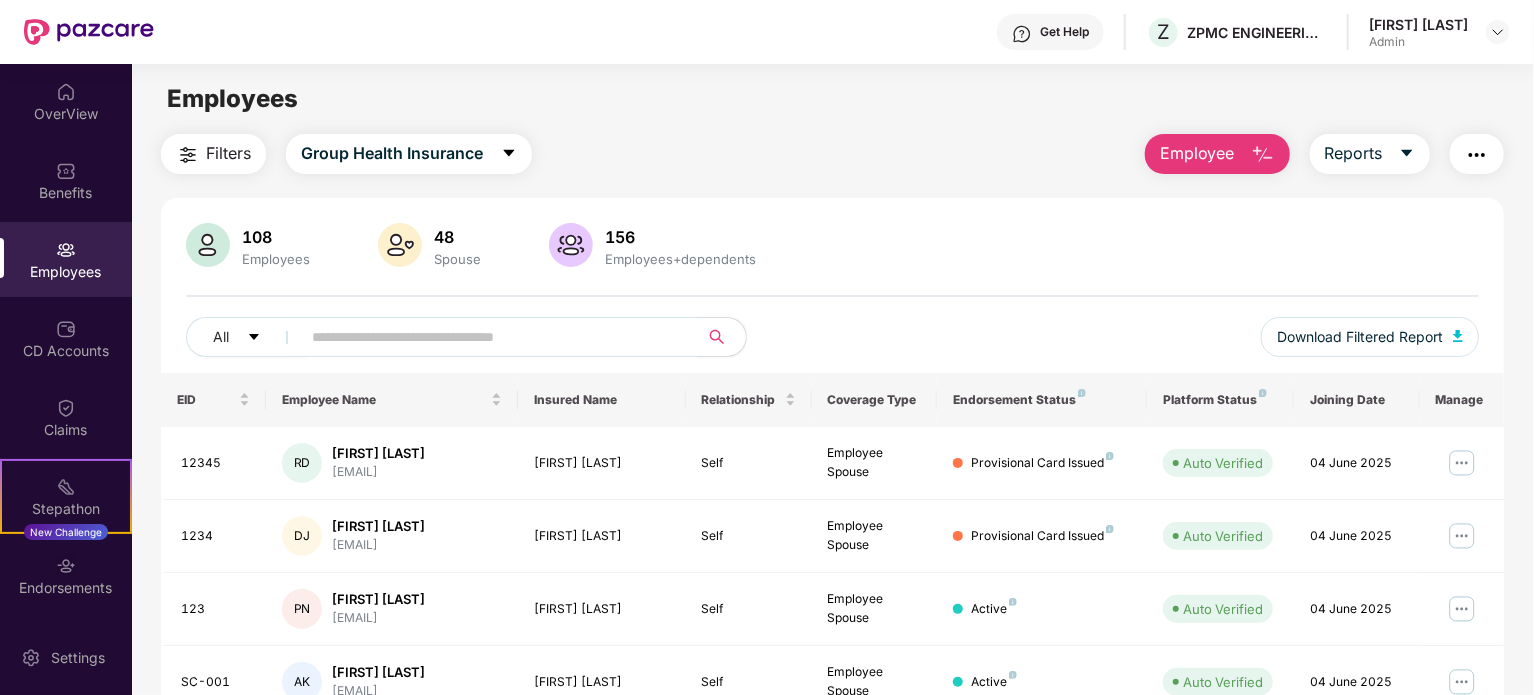 click at bounding box center [1263, 155] 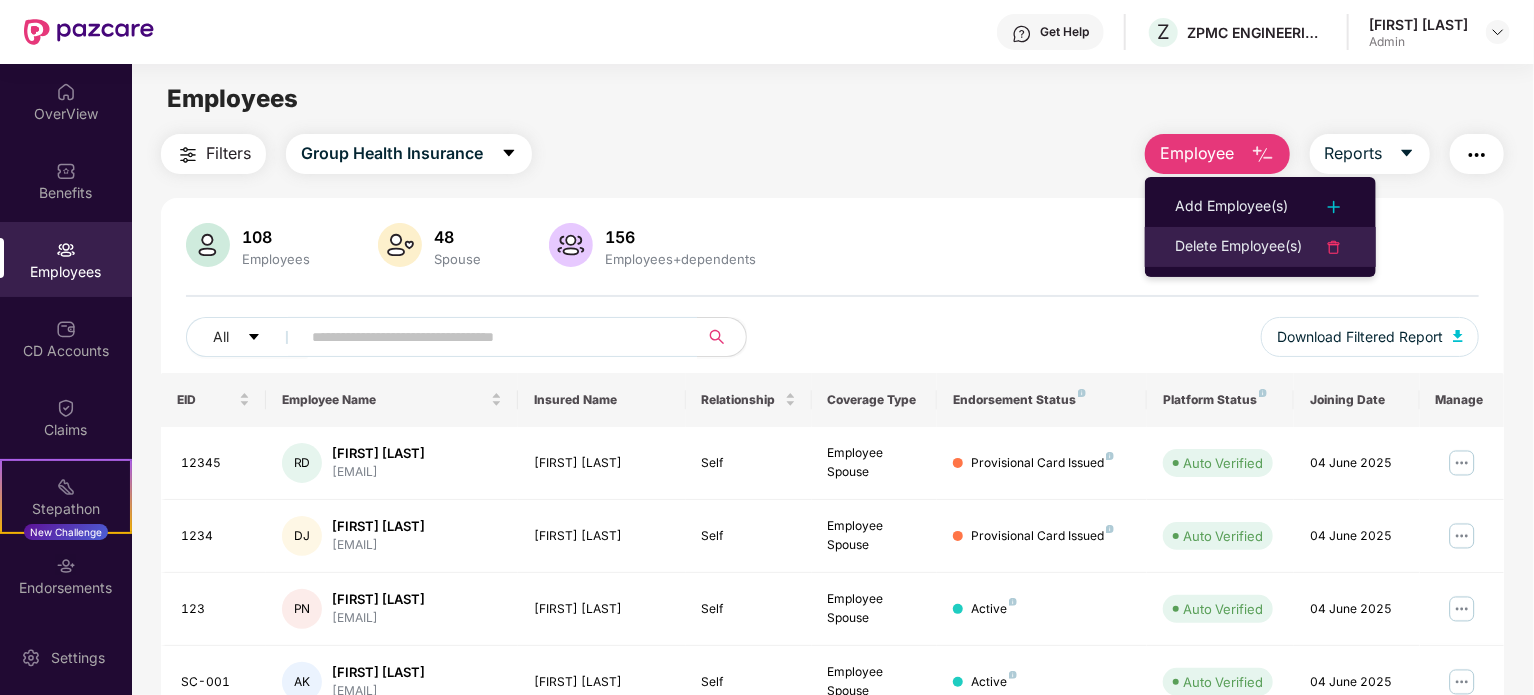 click on "Delete Employee(s)" at bounding box center [1238, 247] 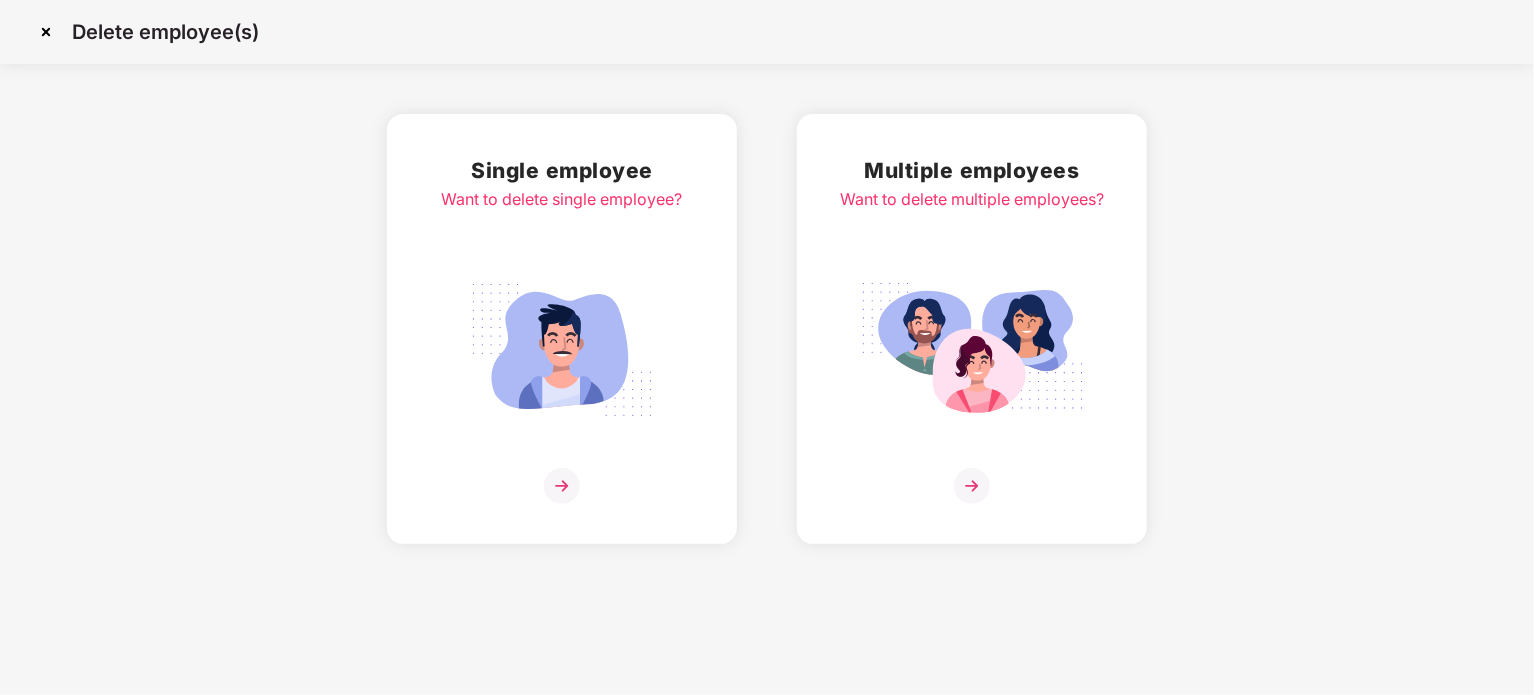 click at bounding box center (46, 32) 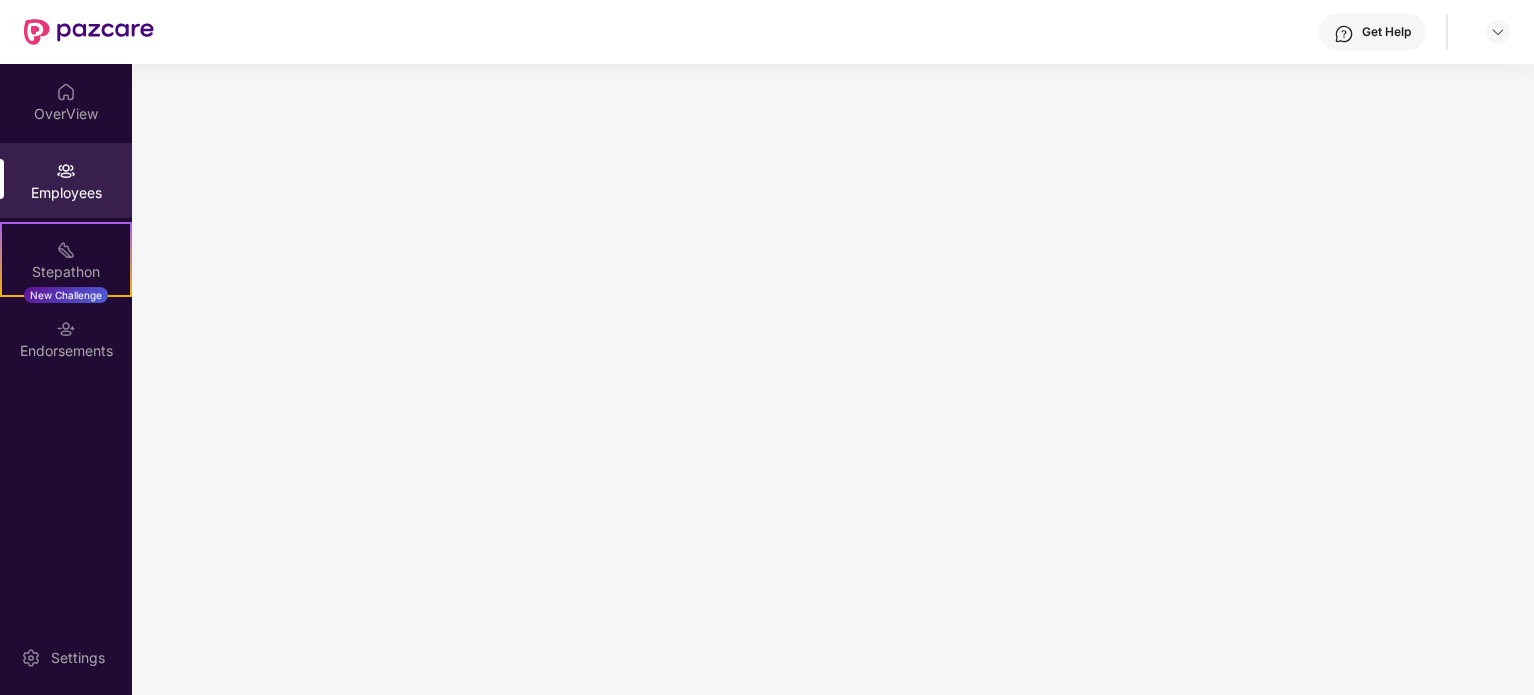 scroll, scrollTop: 0, scrollLeft: 0, axis: both 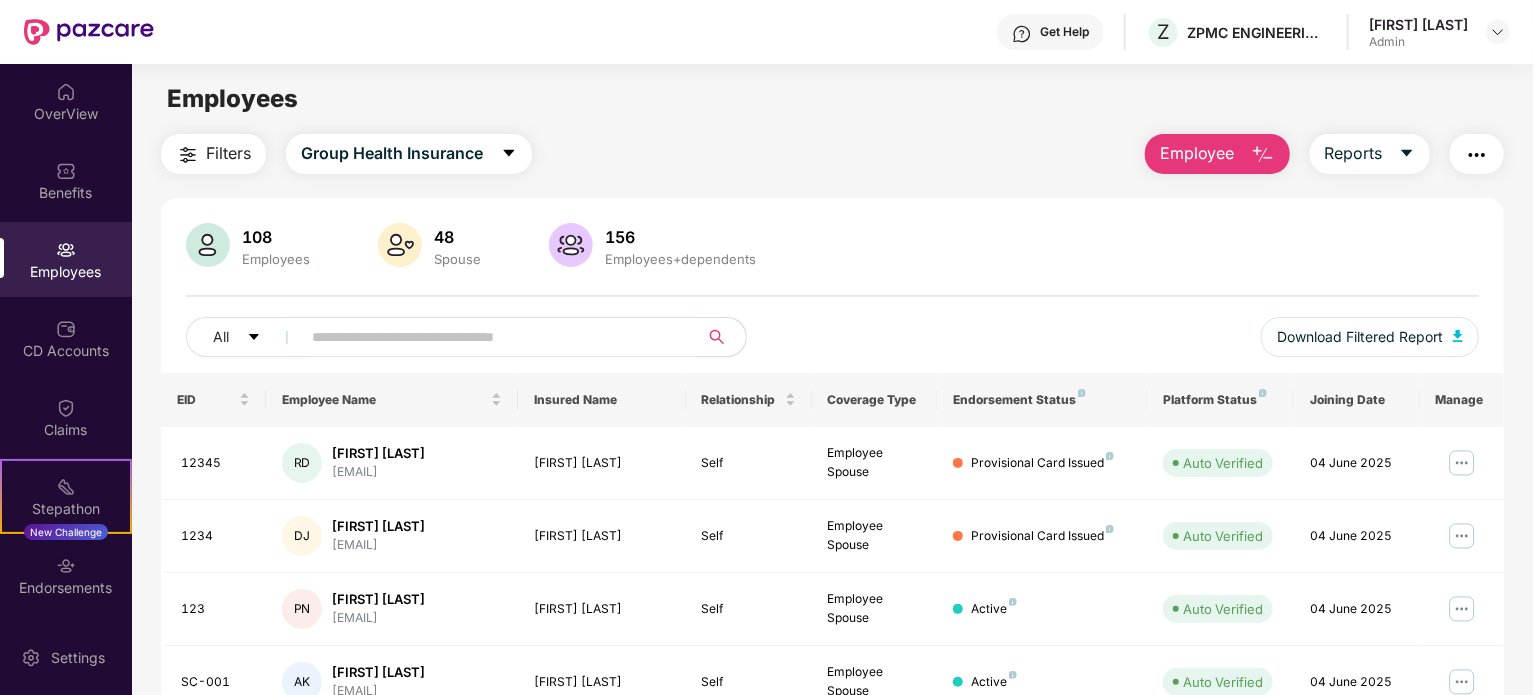 click at bounding box center (1263, 155) 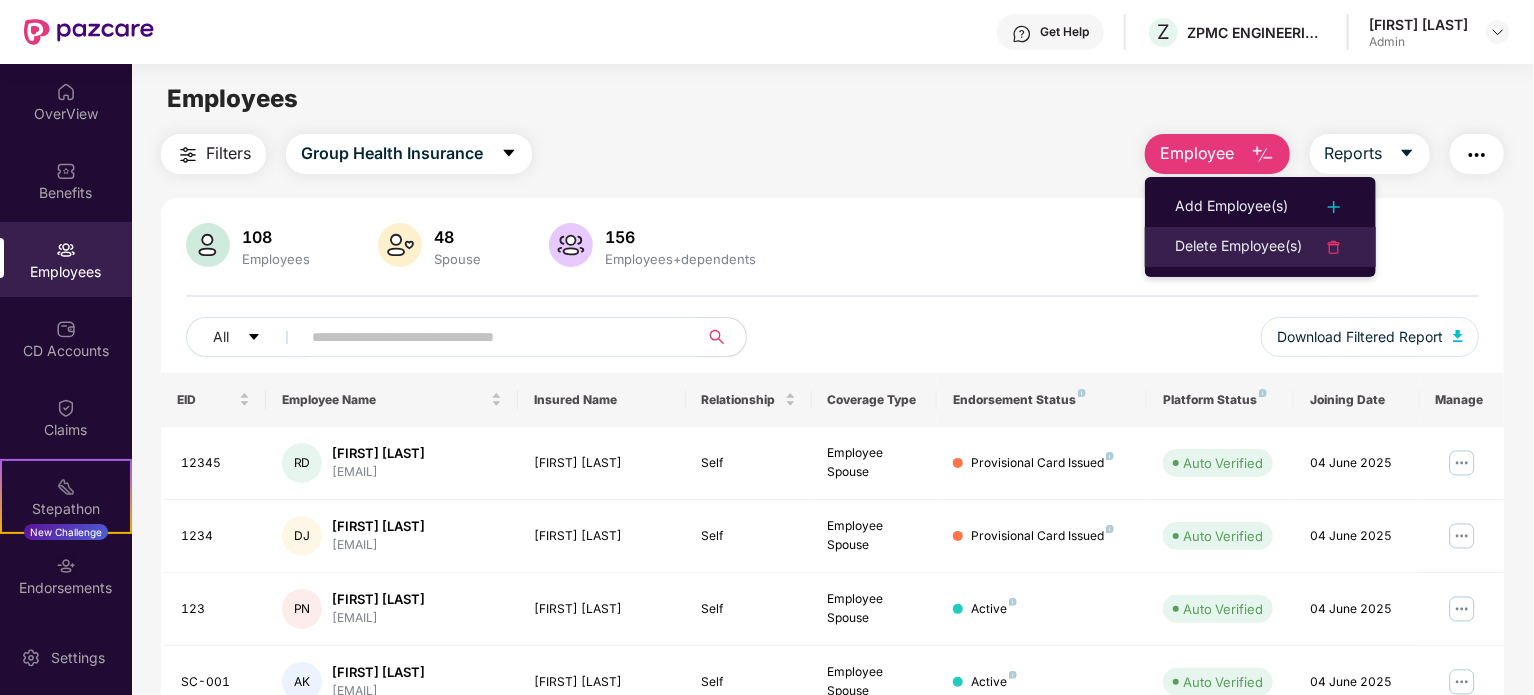 click on "Delete Employee(s)" at bounding box center (1238, 247) 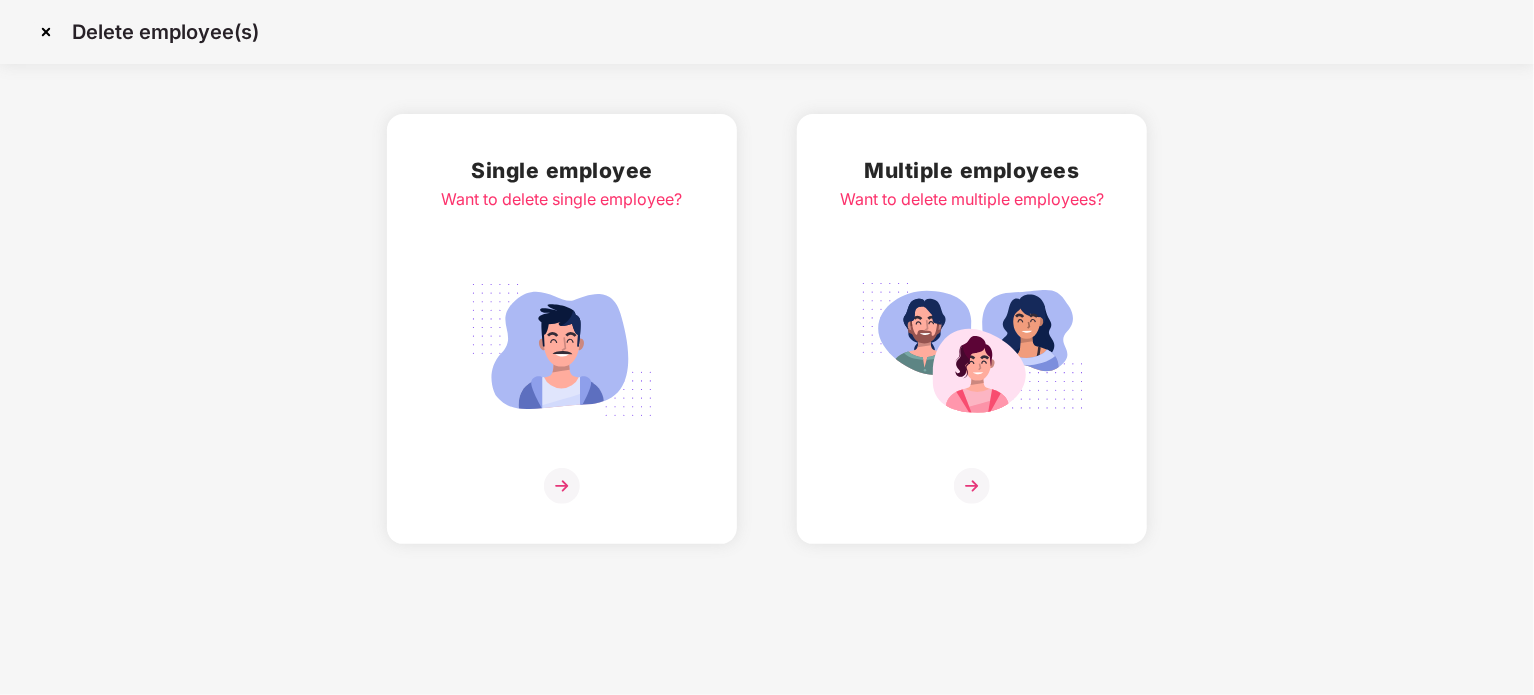 click at bounding box center (972, 350) 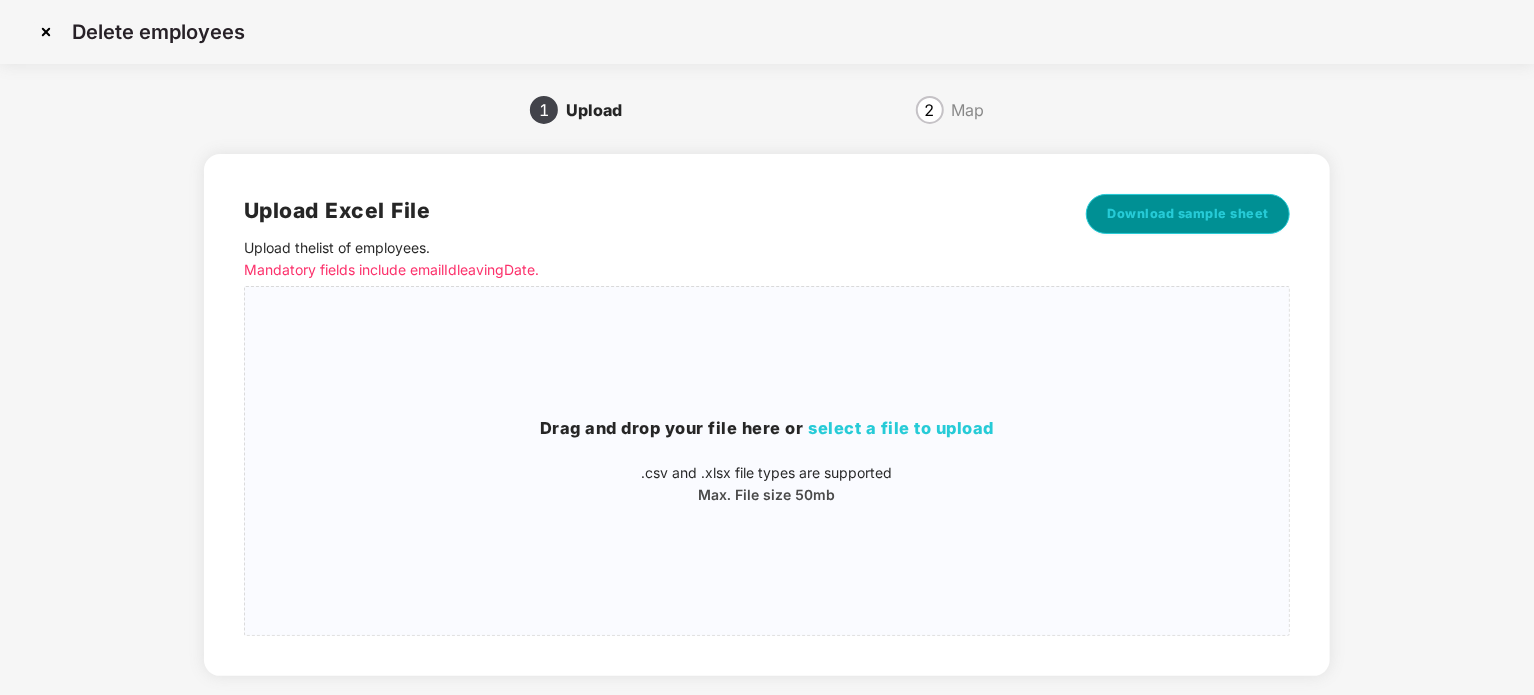 click on "Download sample sheet" at bounding box center (1188, 214) 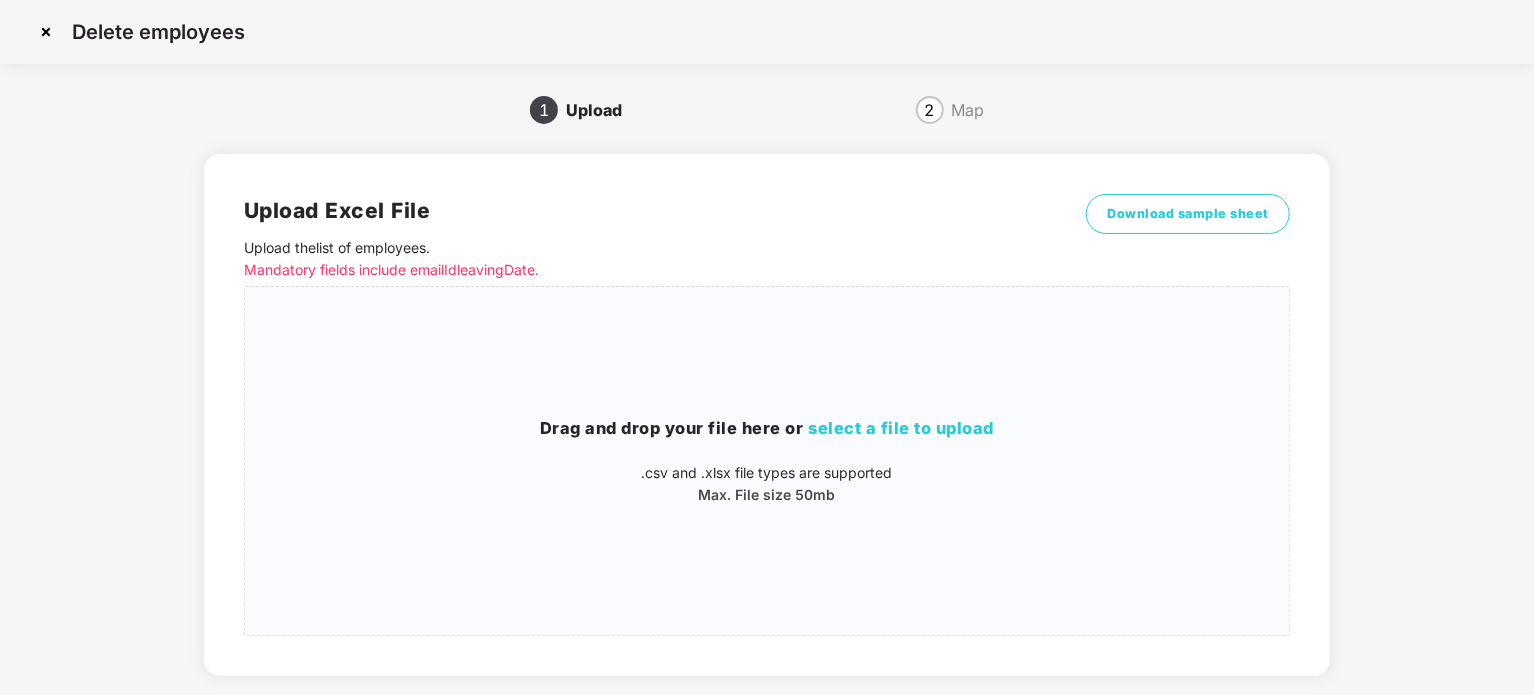 click at bounding box center (46, 32) 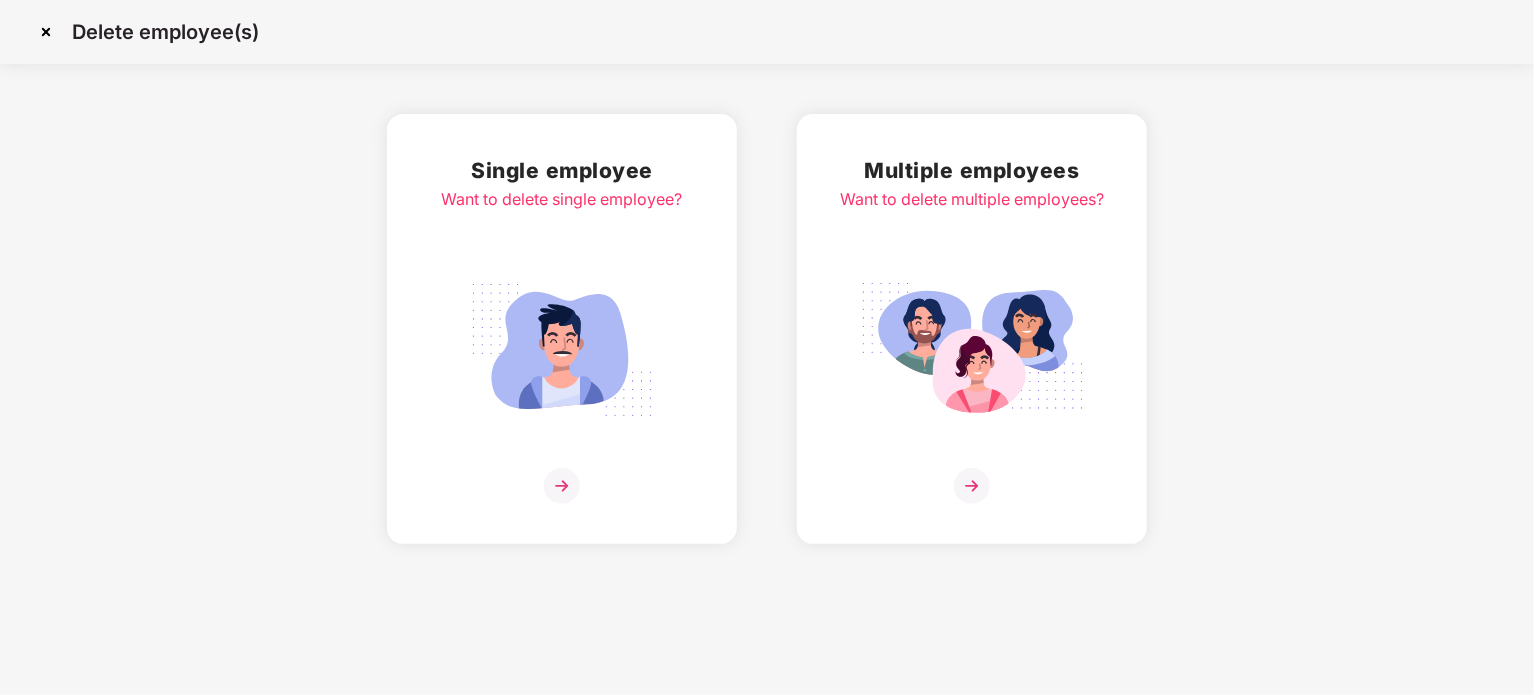 click at bounding box center (46, 32) 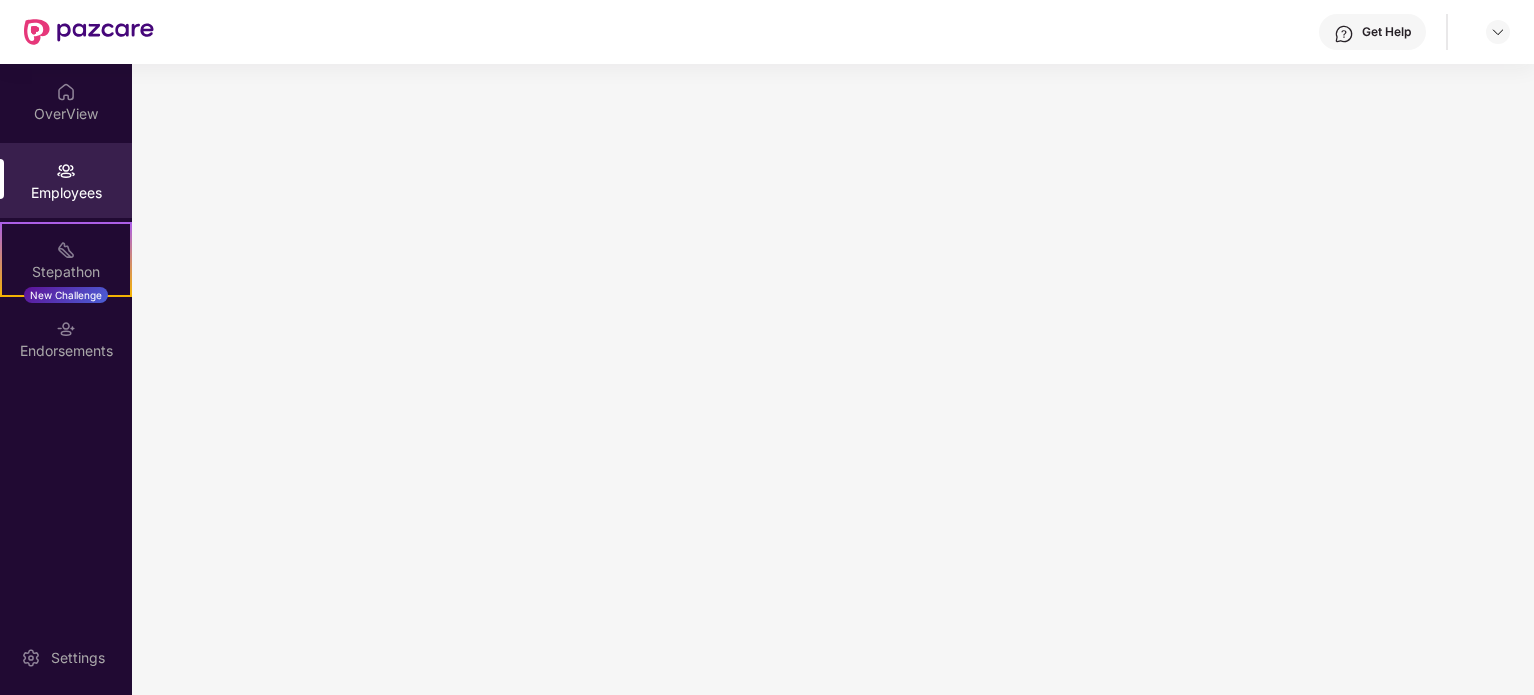 scroll, scrollTop: 0, scrollLeft: 0, axis: both 